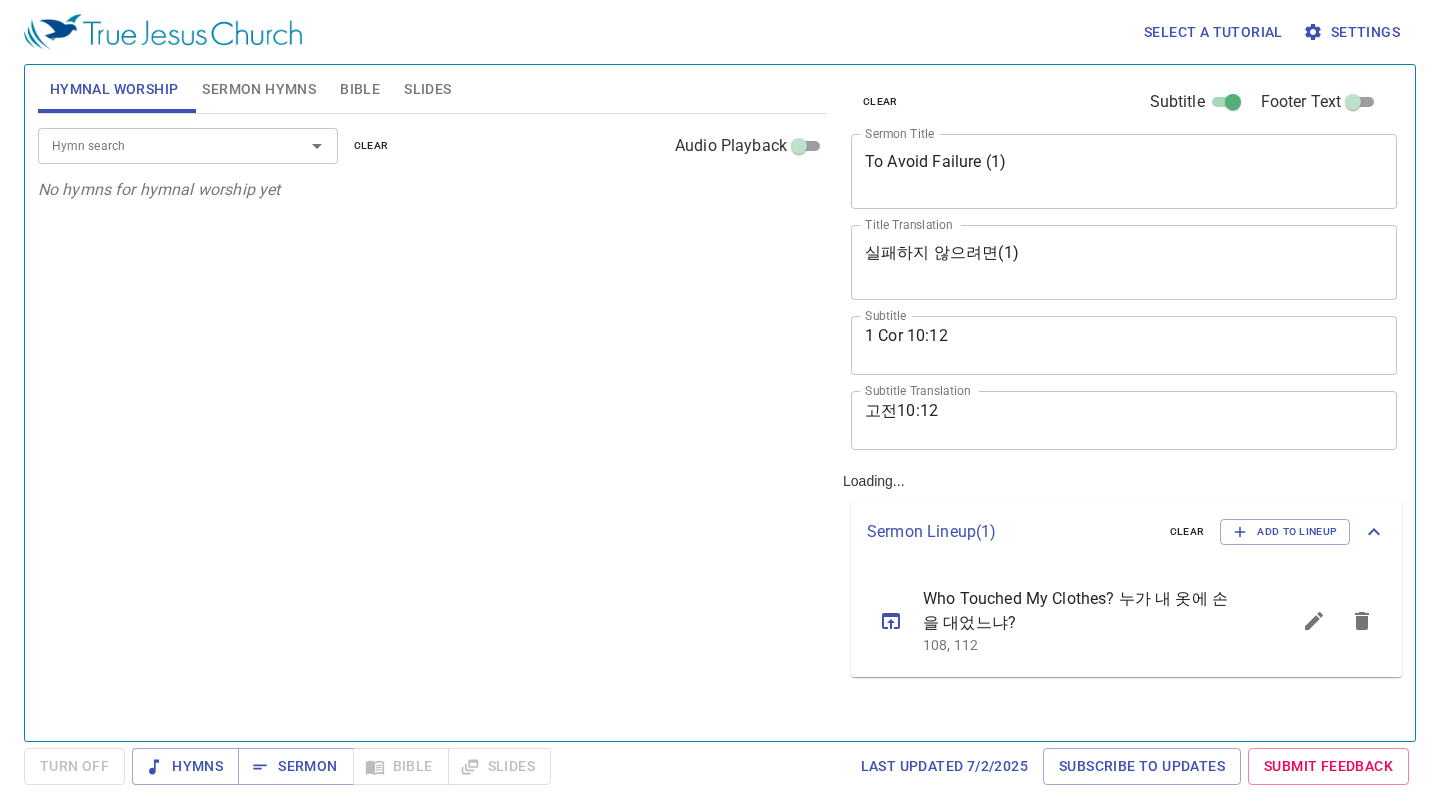 scroll, scrollTop: 0, scrollLeft: 0, axis: both 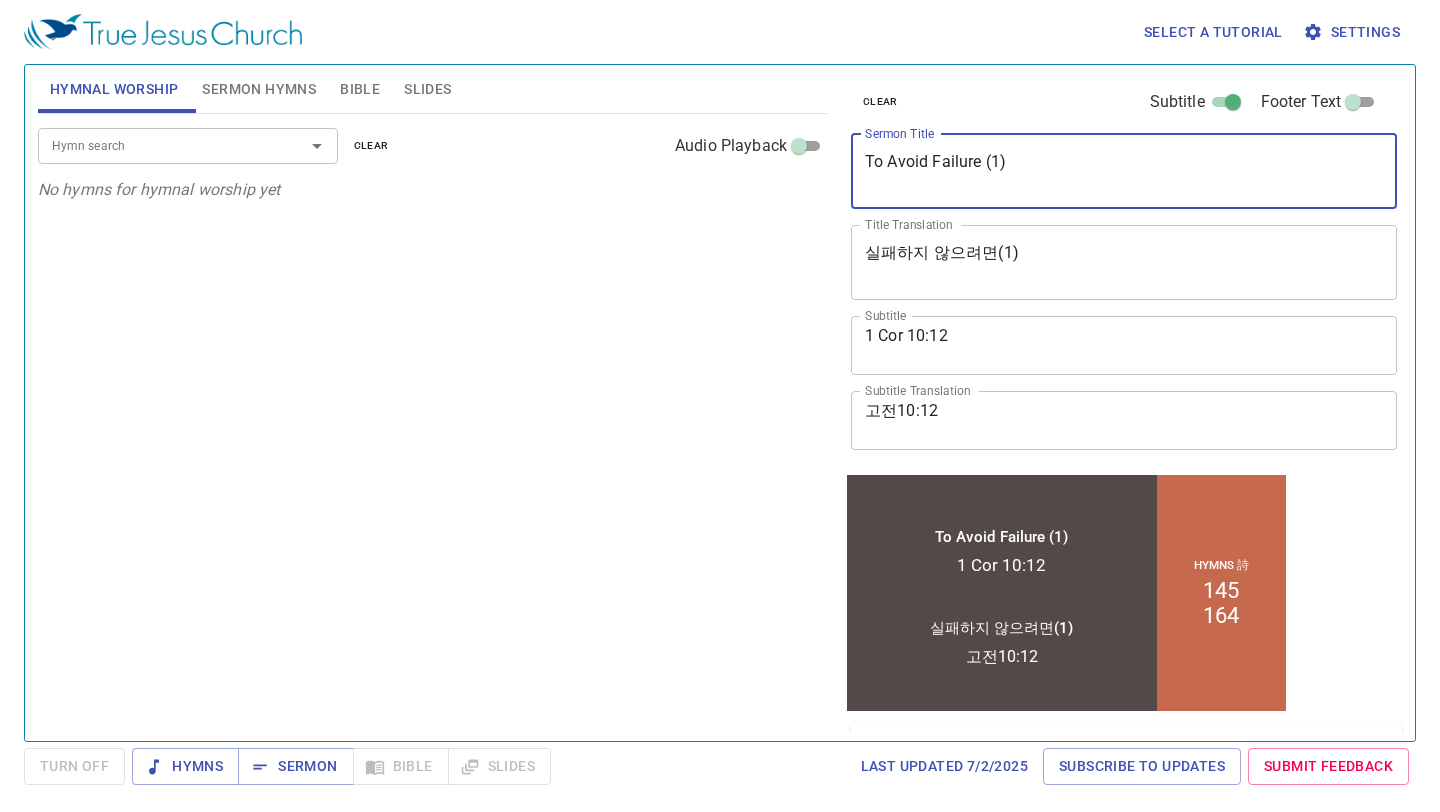 click on "To Avoid Failure (1)" at bounding box center [1124, 171] 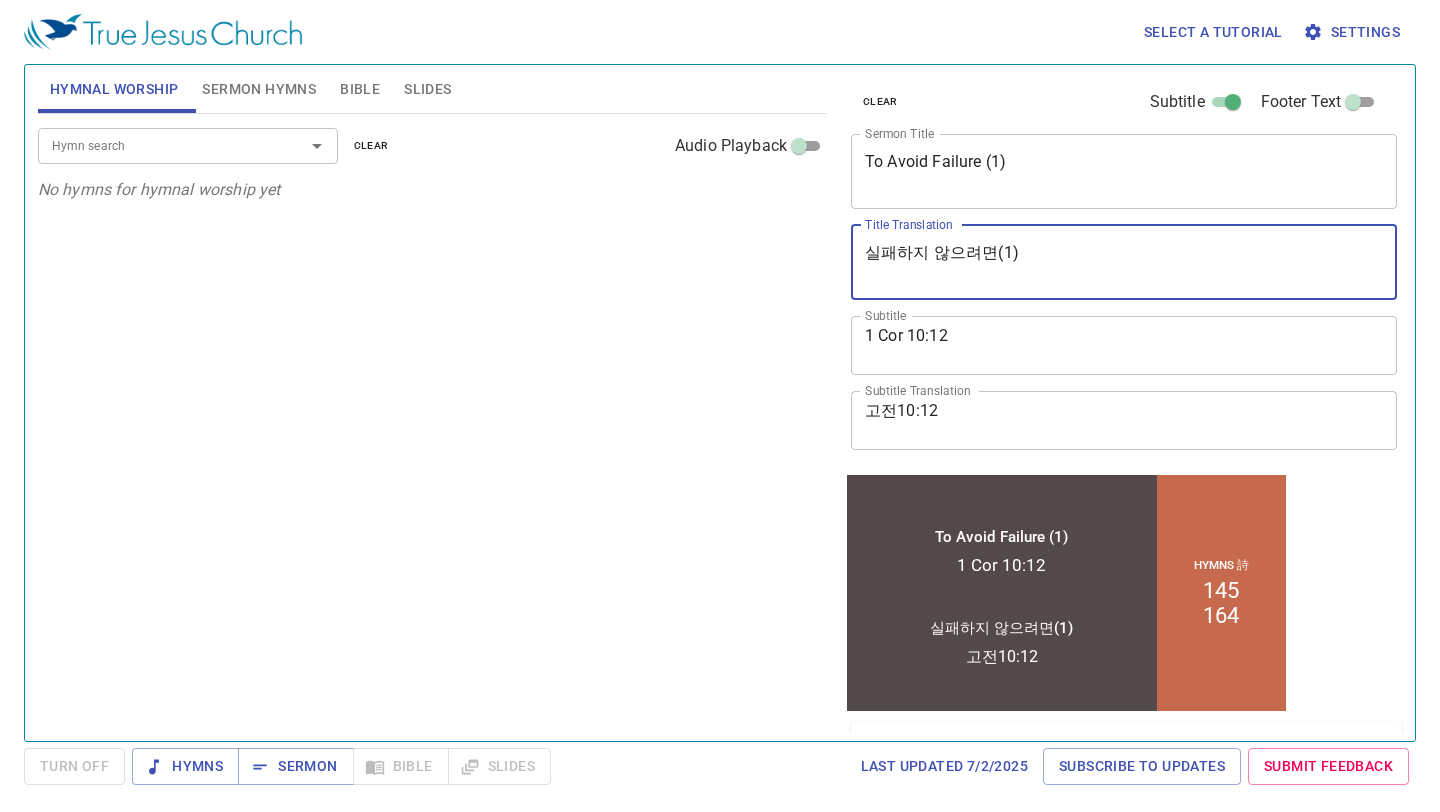 drag, startPoint x: 1034, startPoint y: 262, endPoint x: 775, endPoint y: 249, distance: 259.32605 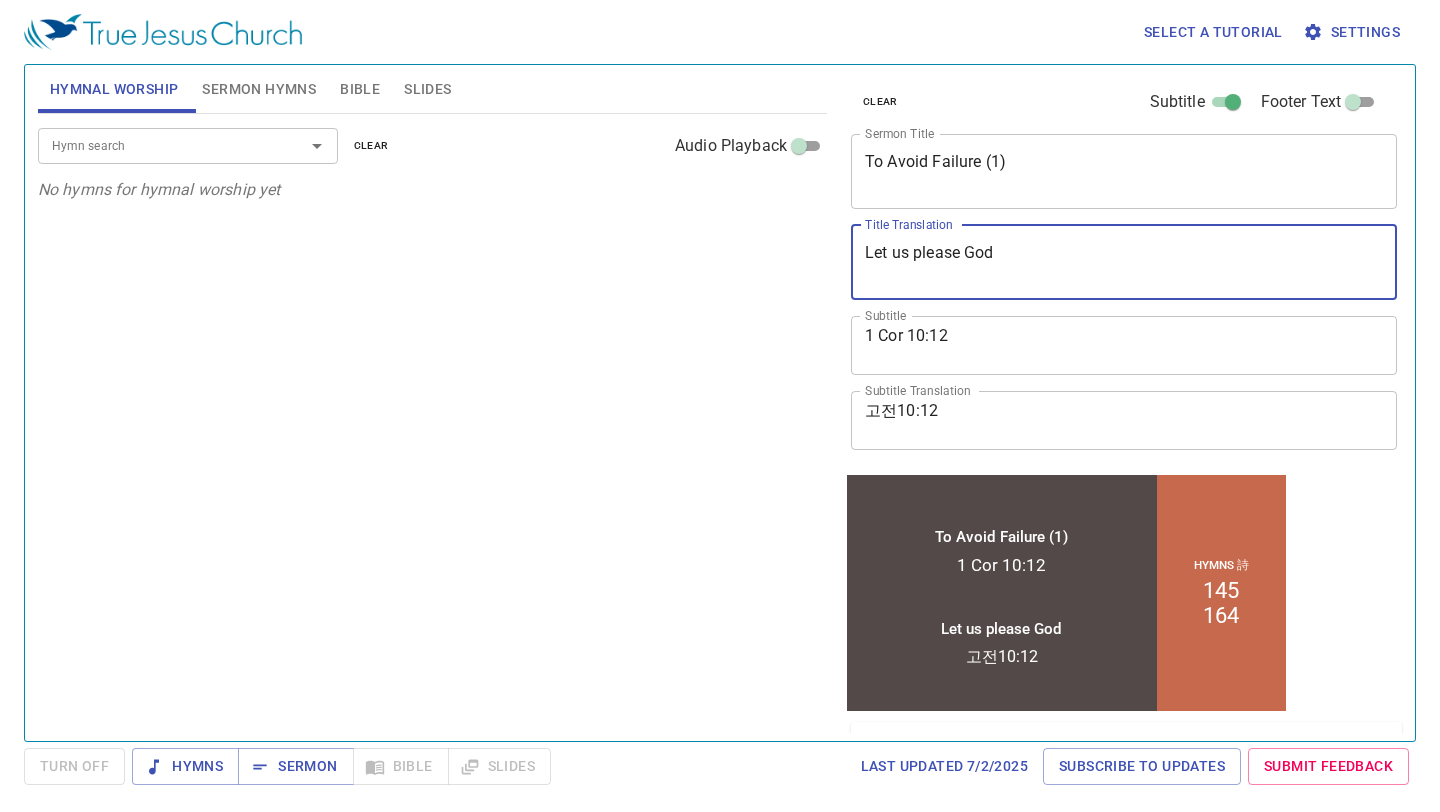 type on "Let us please God" 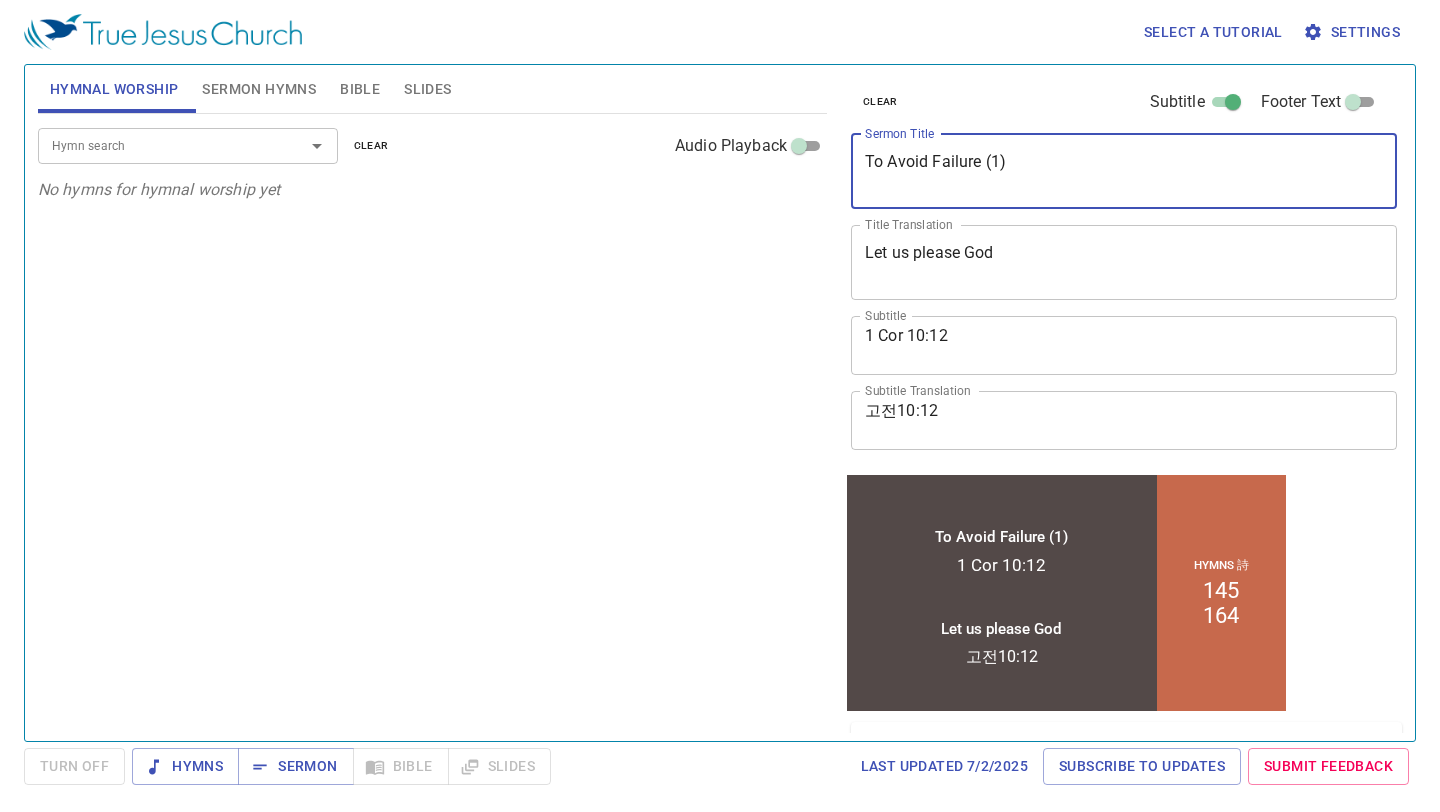 drag, startPoint x: 1037, startPoint y: 173, endPoint x: 813, endPoint y: 166, distance: 224.10934 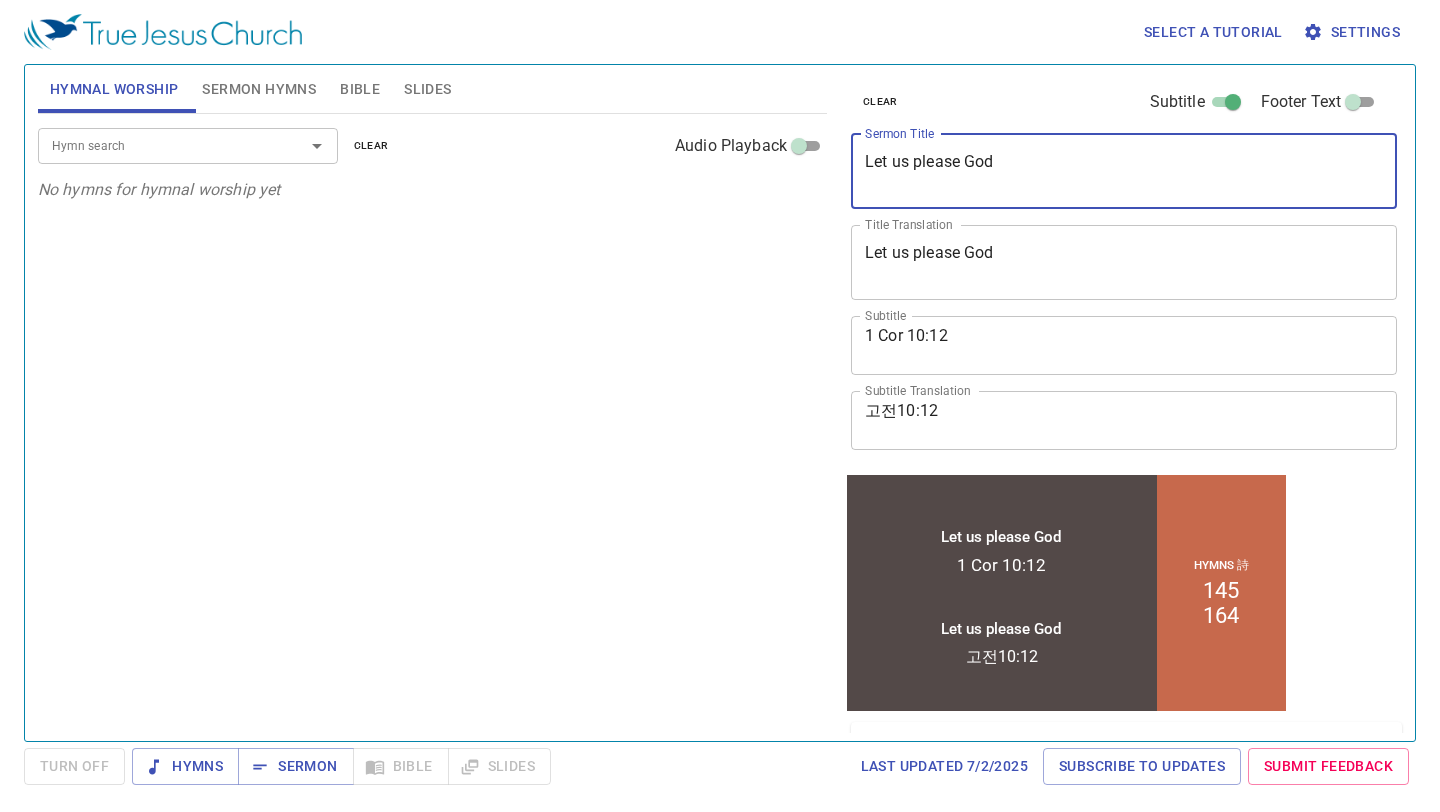 type on "Let us please God" 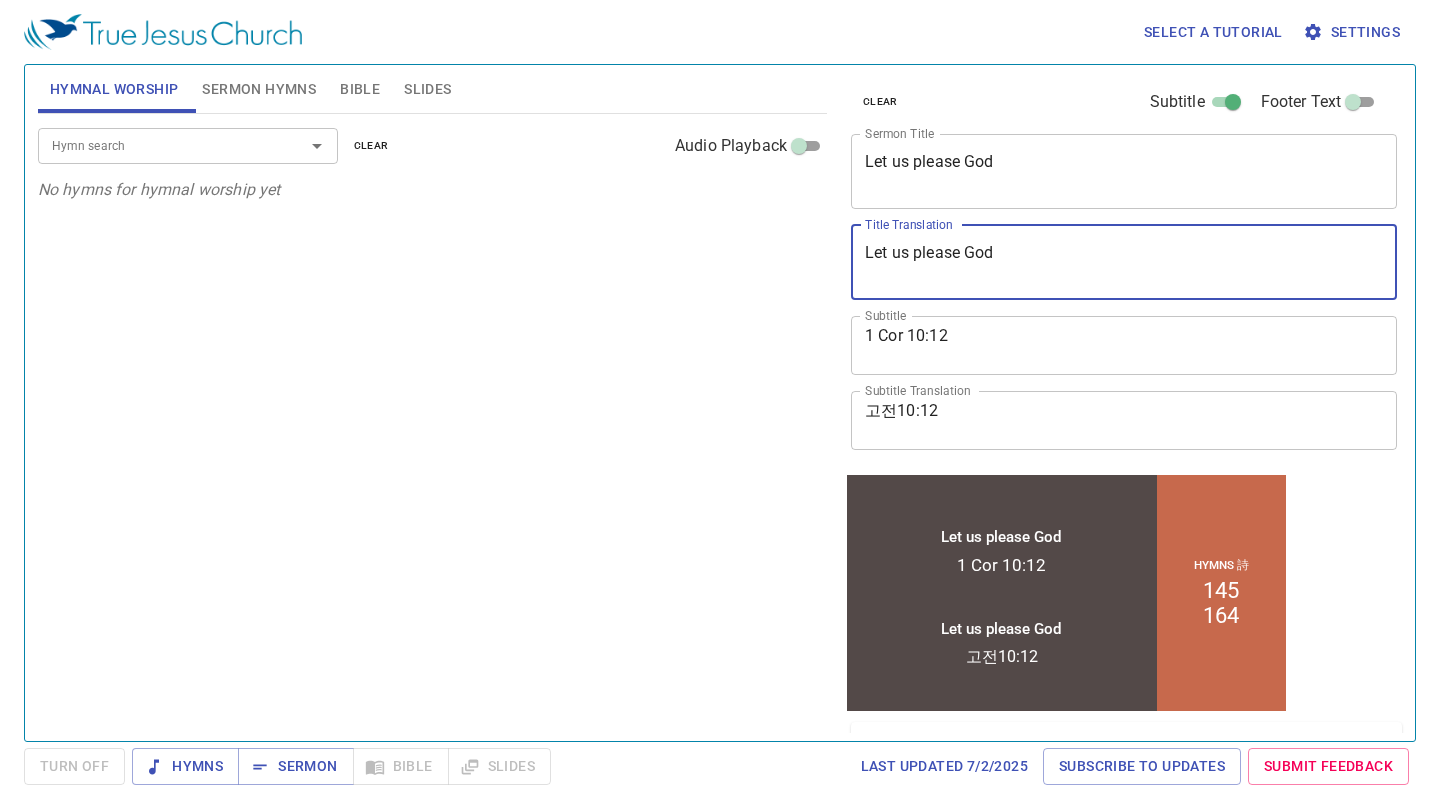 drag, startPoint x: 1003, startPoint y: 254, endPoint x: 842, endPoint y: 255, distance: 161.00311 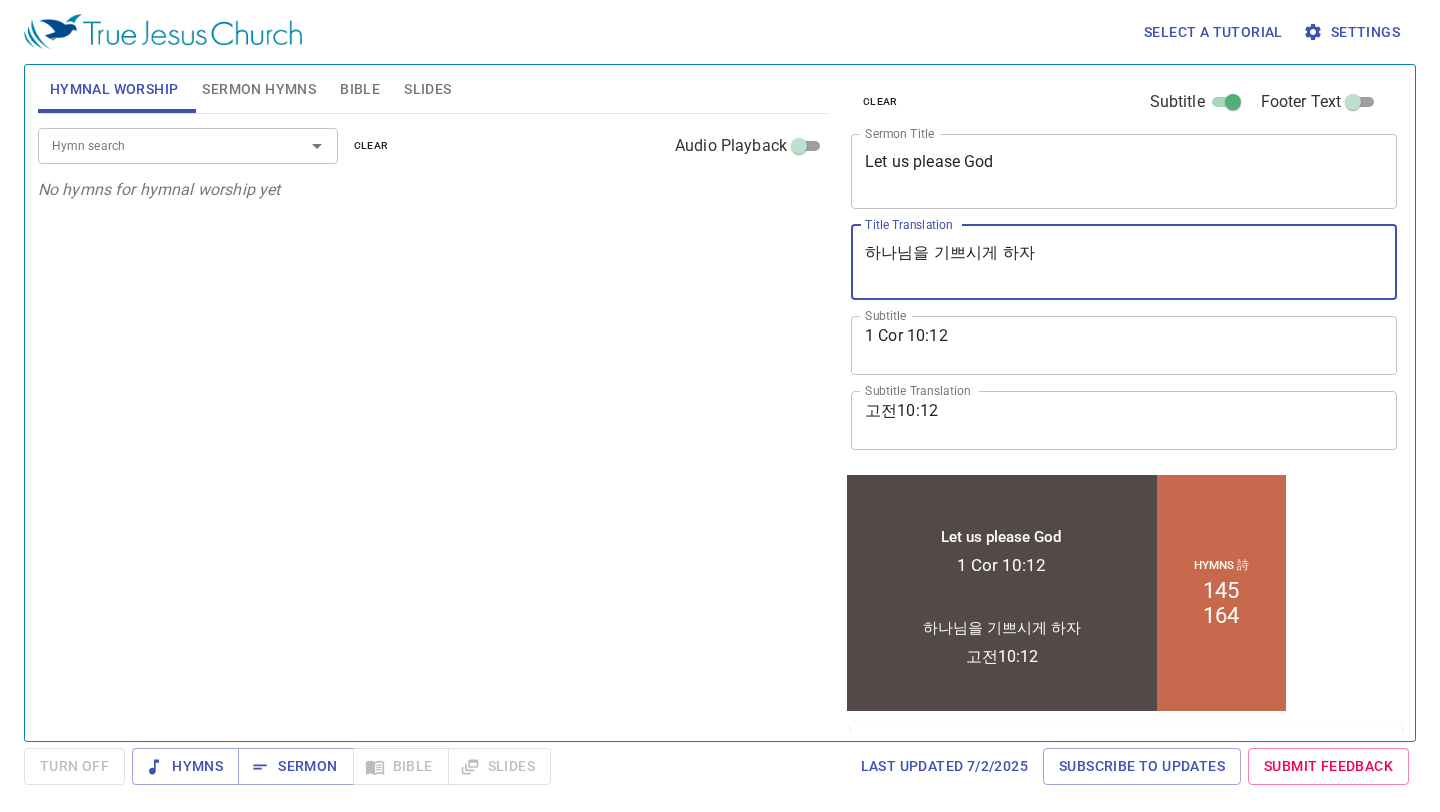 type on "하나님을 기쁘시게 하자" 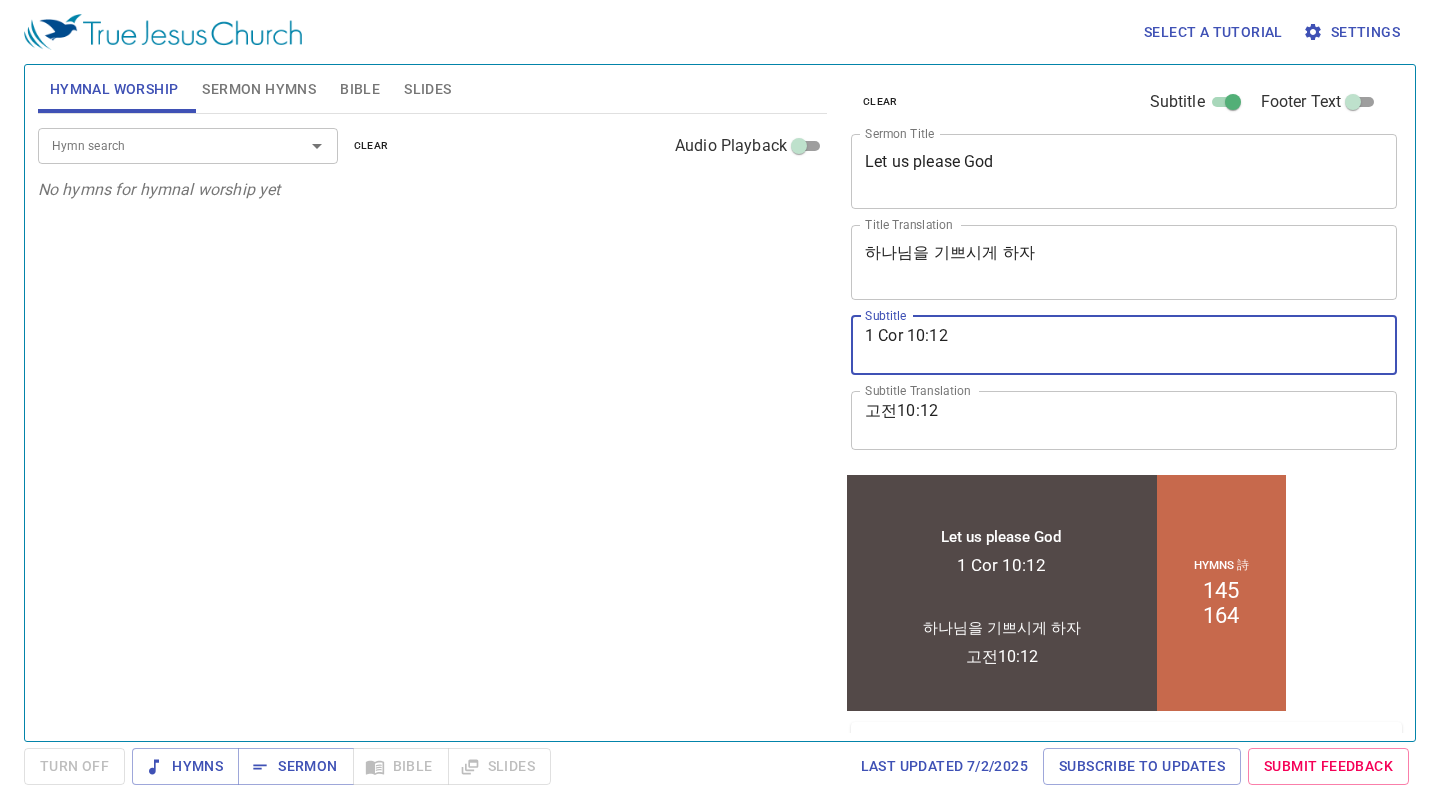 drag, startPoint x: 957, startPoint y: 335, endPoint x: 849, endPoint y: 338, distance: 108.04166 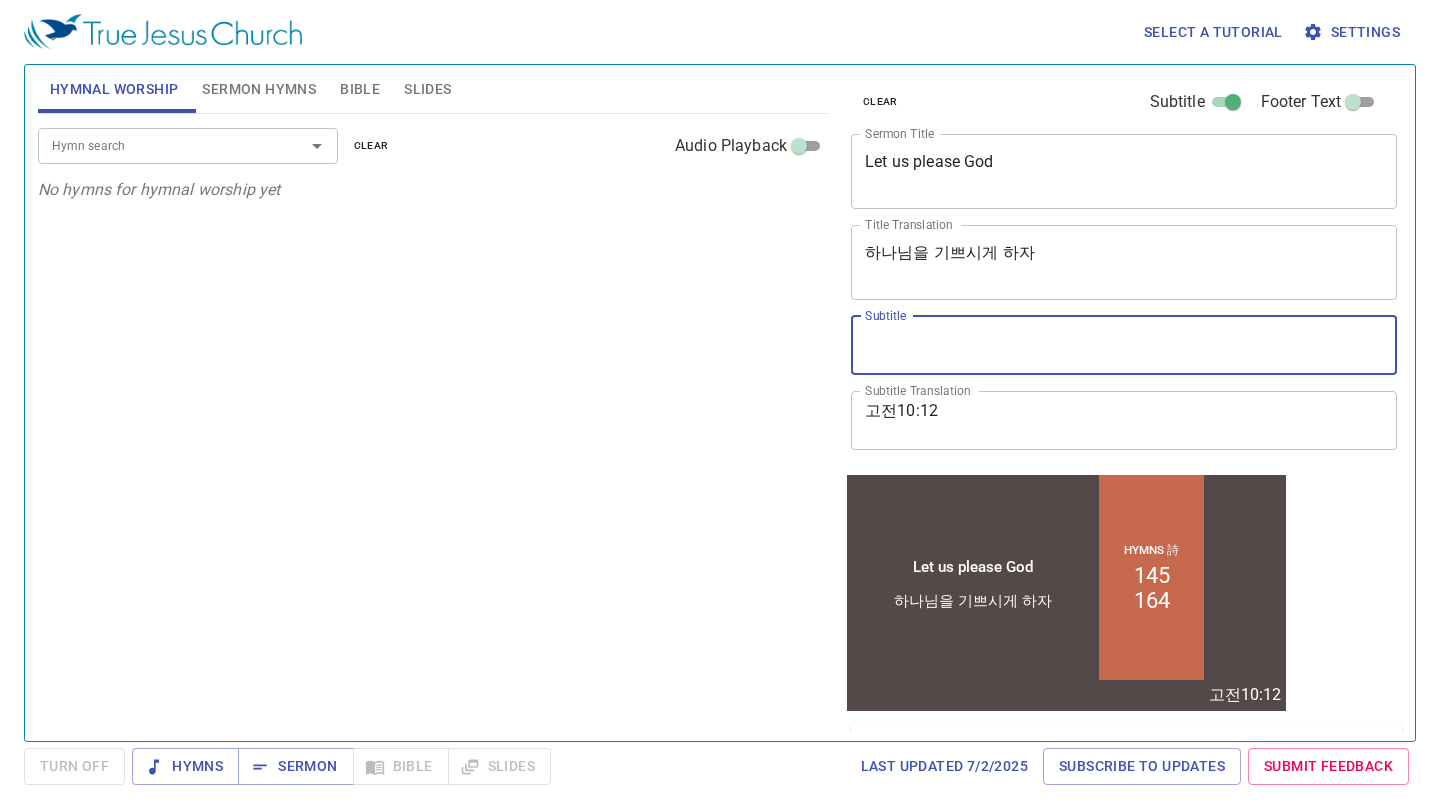 type 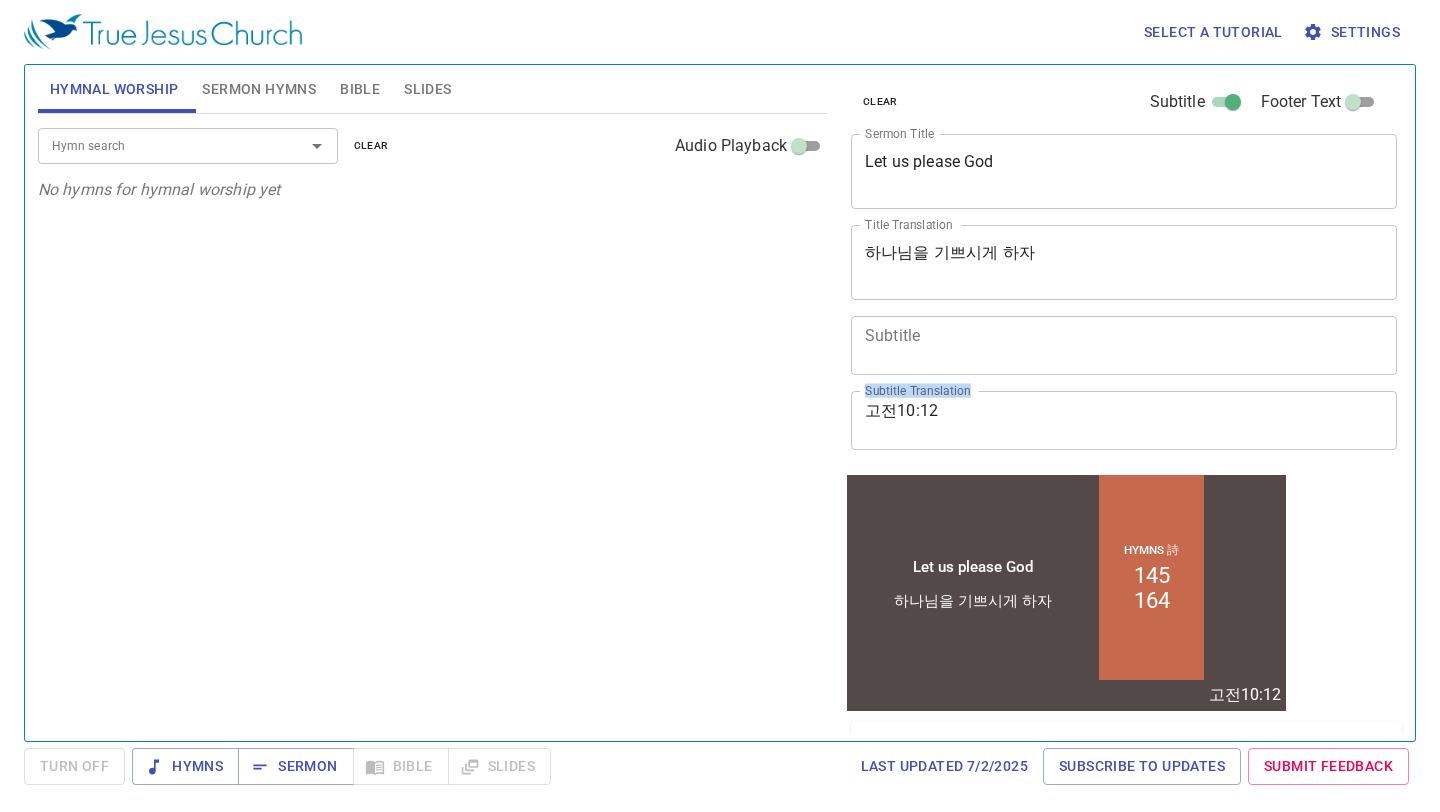 drag, startPoint x: 993, startPoint y: 401, endPoint x: 923, endPoint y: 409, distance: 70.45566 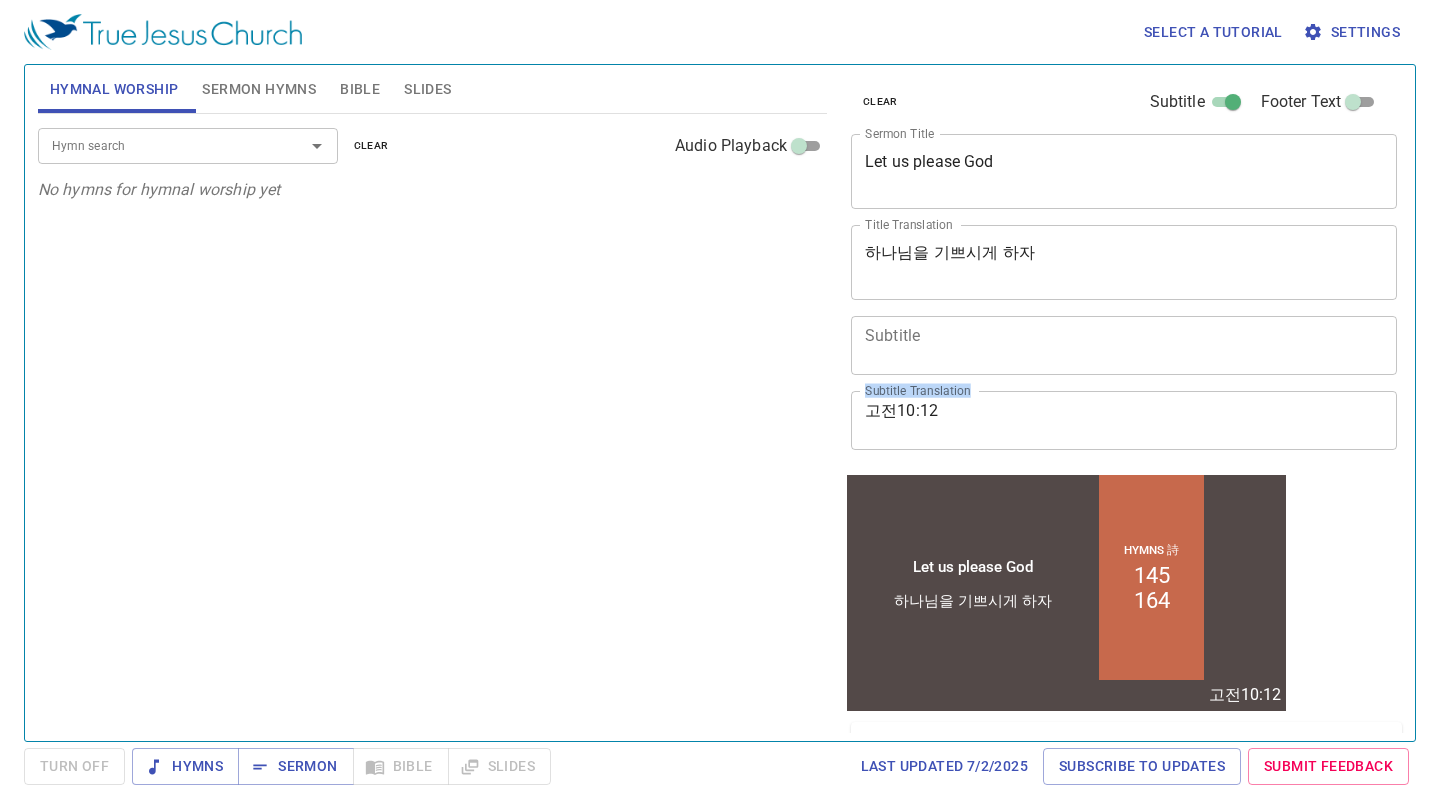 click on "Subtitle x Subtitle Subtitle Translation 고전10:12 x Subtitle Translation" at bounding box center (1116, 383) 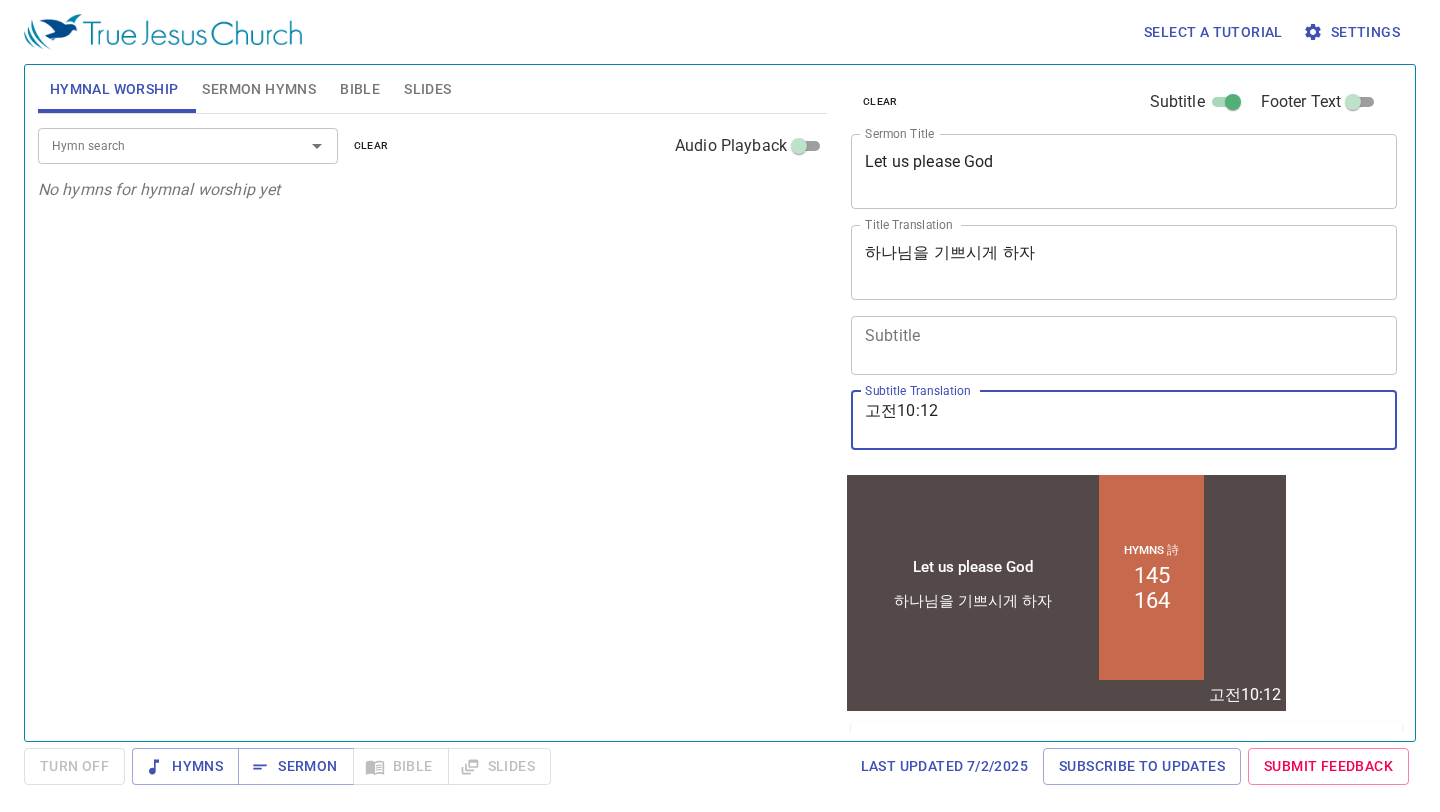 drag, startPoint x: 958, startPoint y: 411, endPoint x: 864, endPoint y: 413, distance: 94.02127 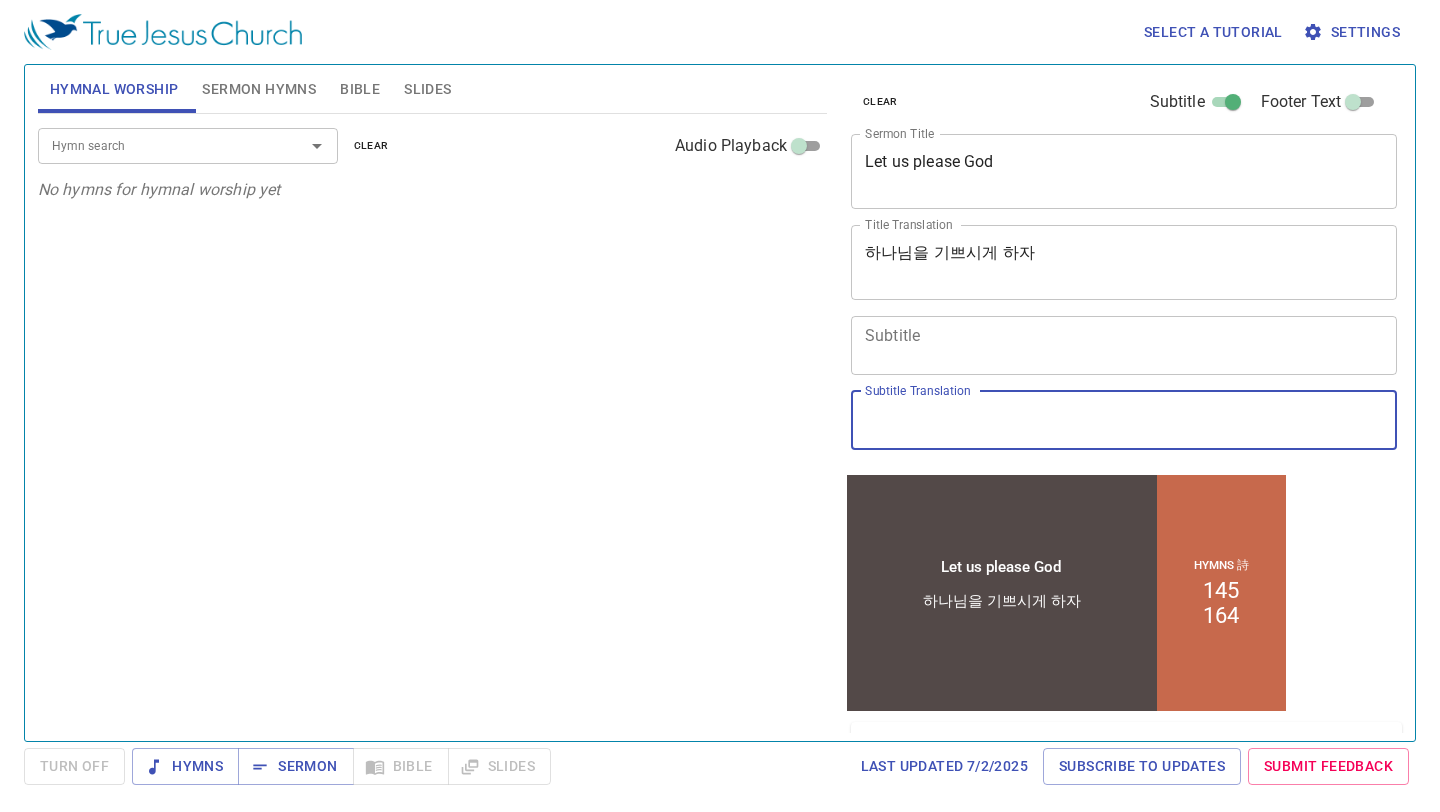 type 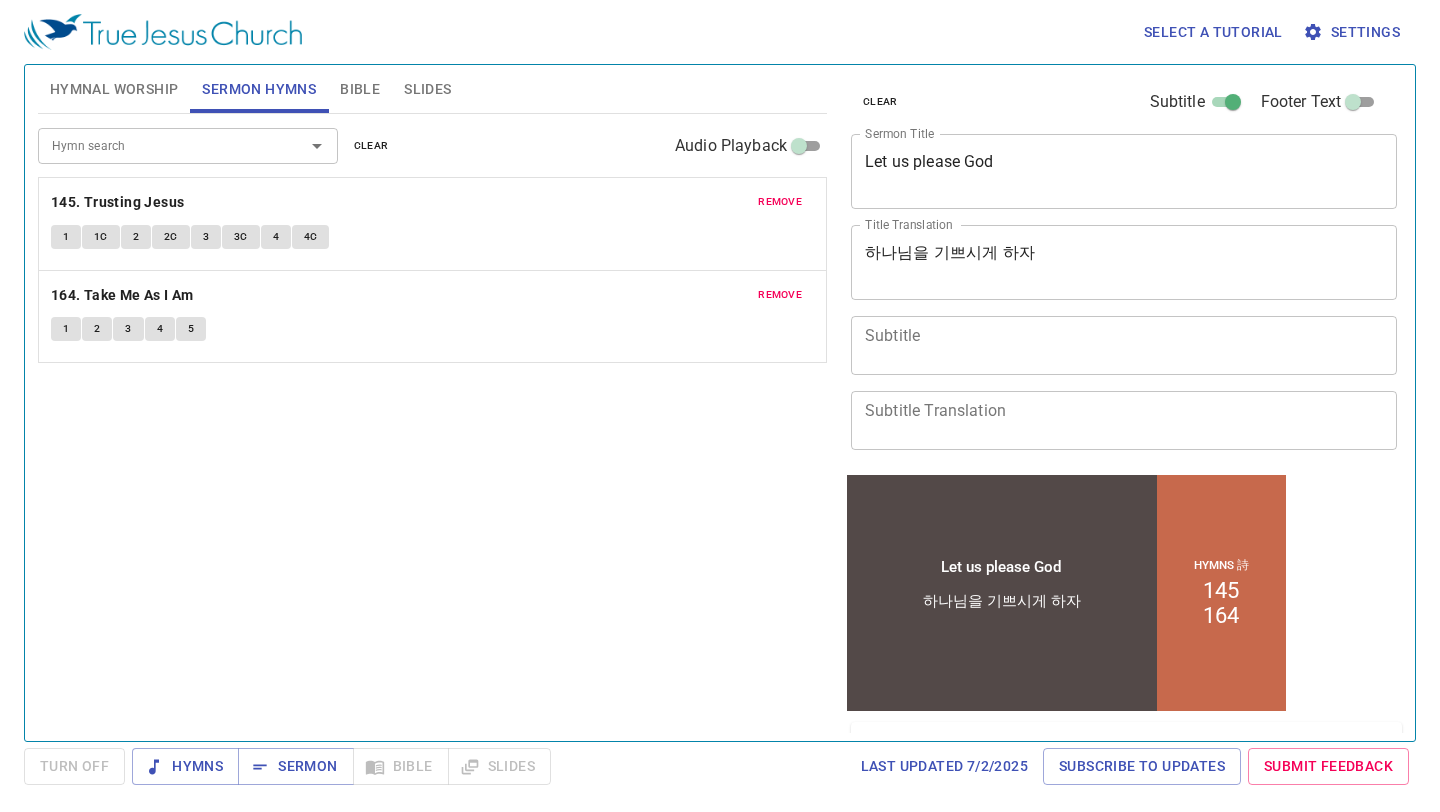 type 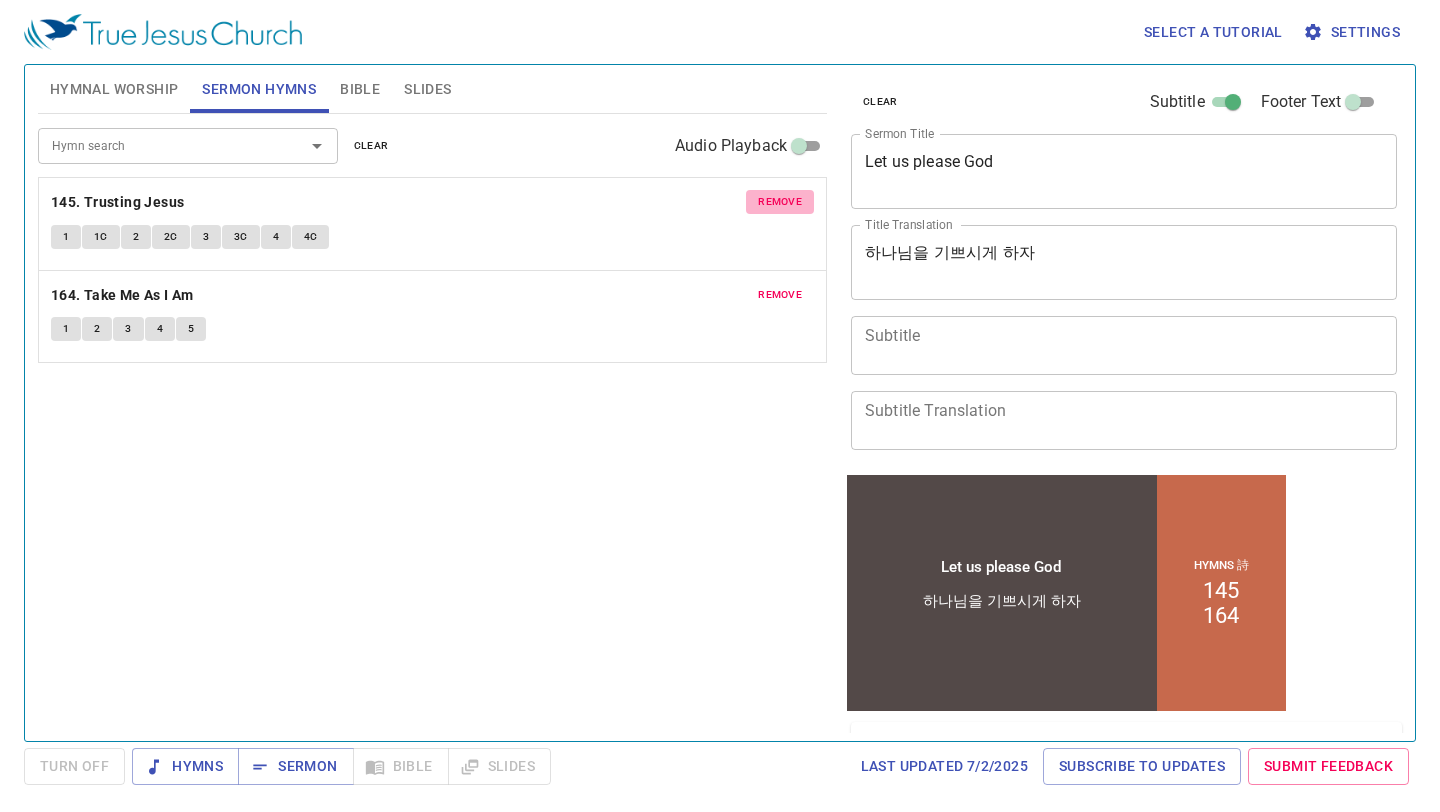 click on "remove" at bounding box center (780, 202) 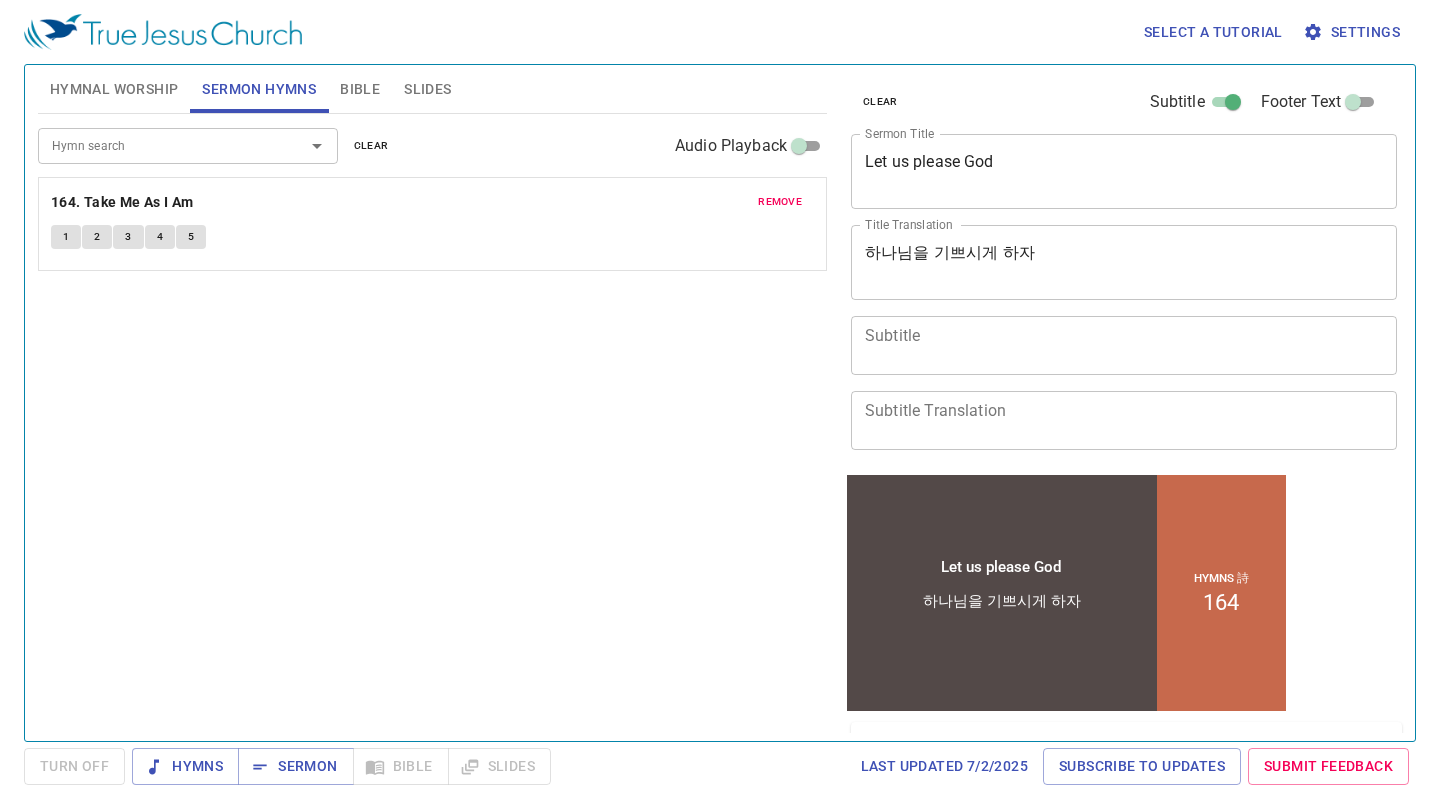 click on "remove" at bounding box center (780, 202) 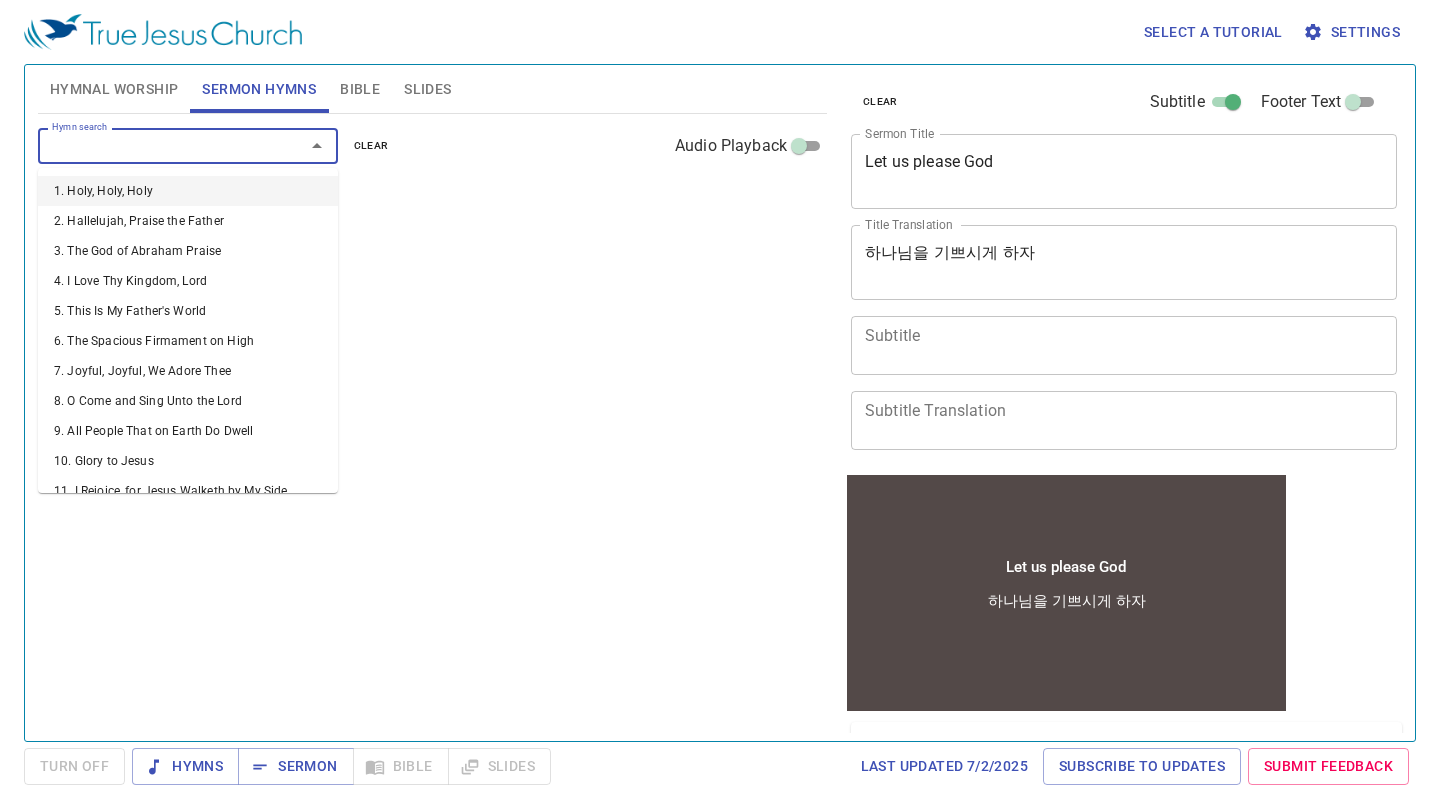 click on "Hymn search" at bounding box center (158, 145) 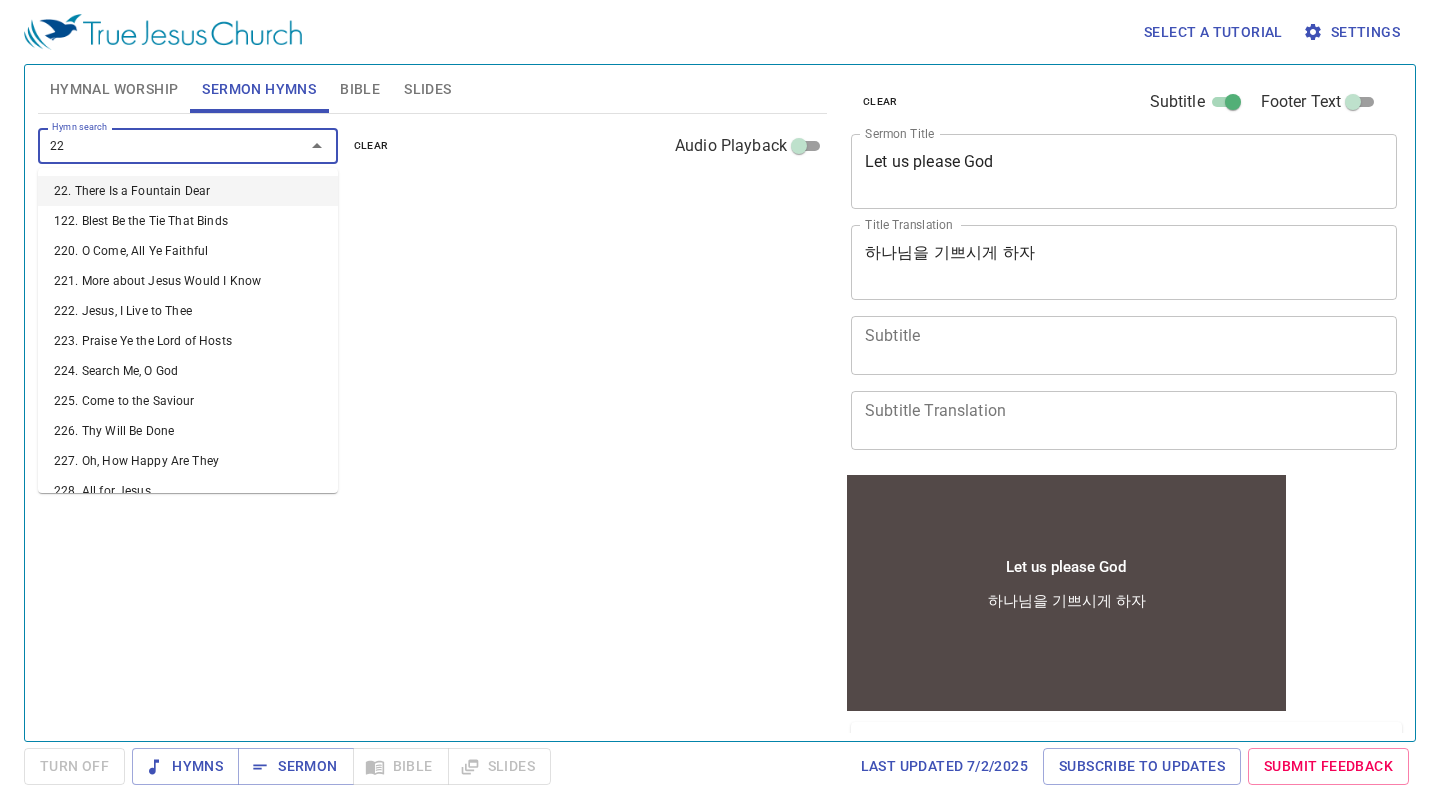 type on "226" 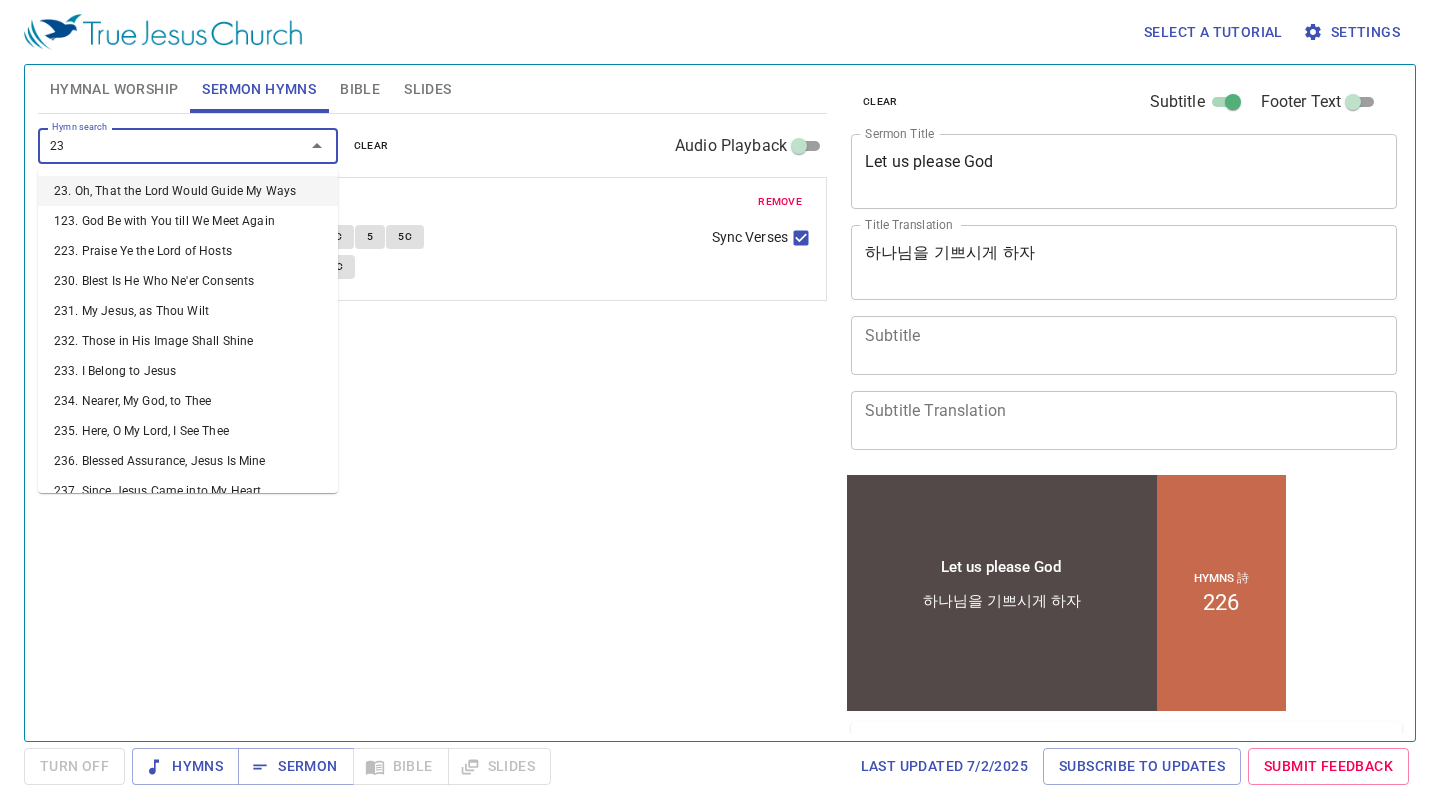 type on "234" 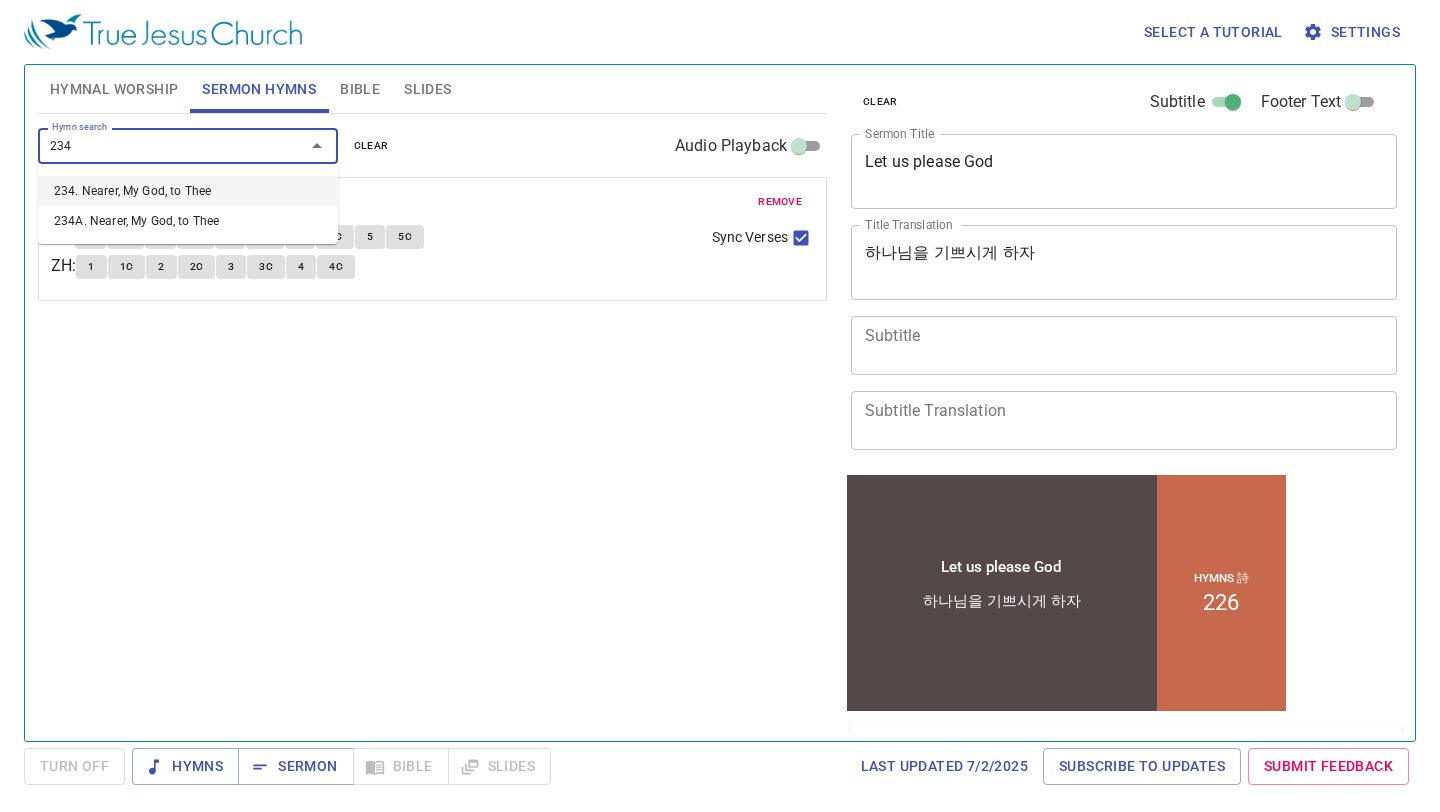 type 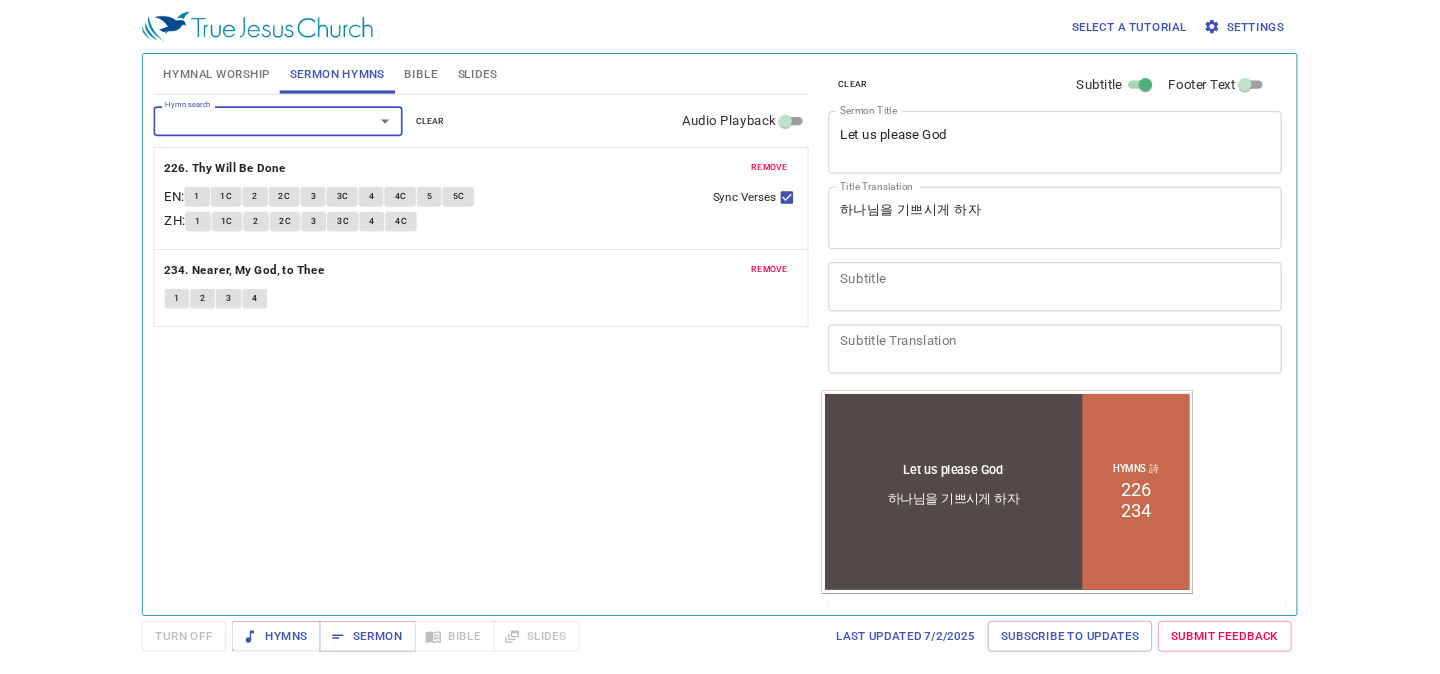 scroll, scrollTop: 28, scrollLeft: 0, axis: vertical 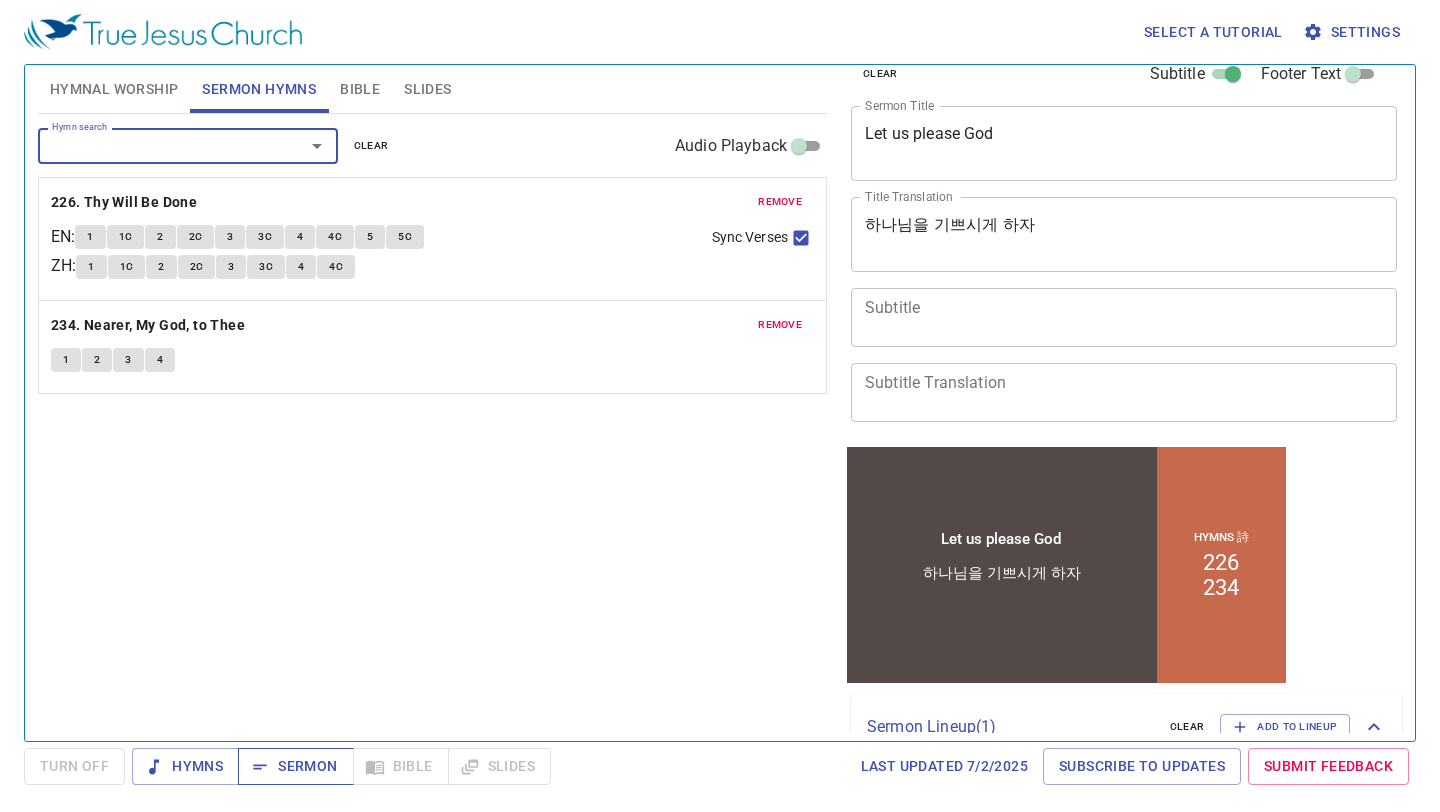 click on "Sermon" at bounding box center (295, 766) 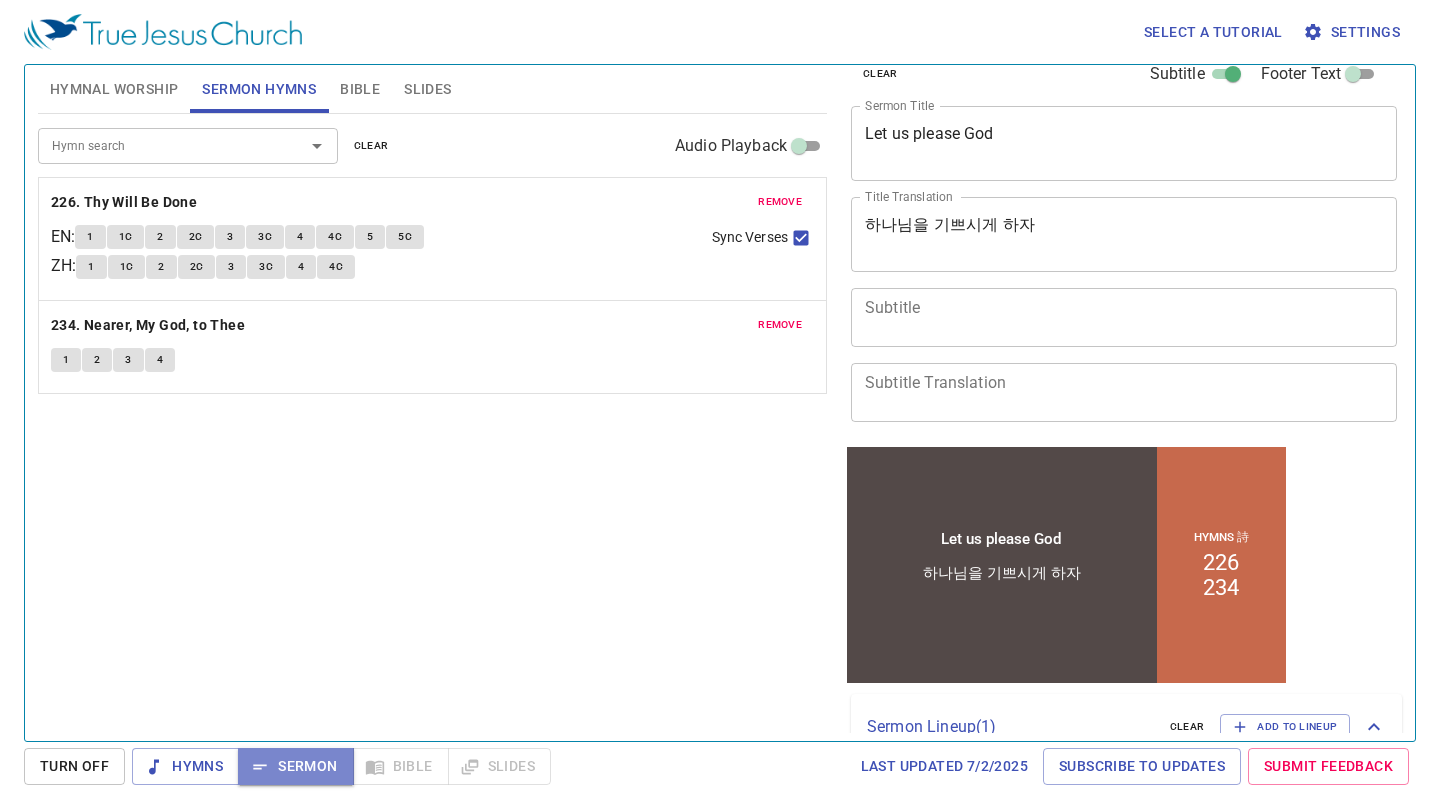 click on "Sermon" at bounding box center (295, 766) 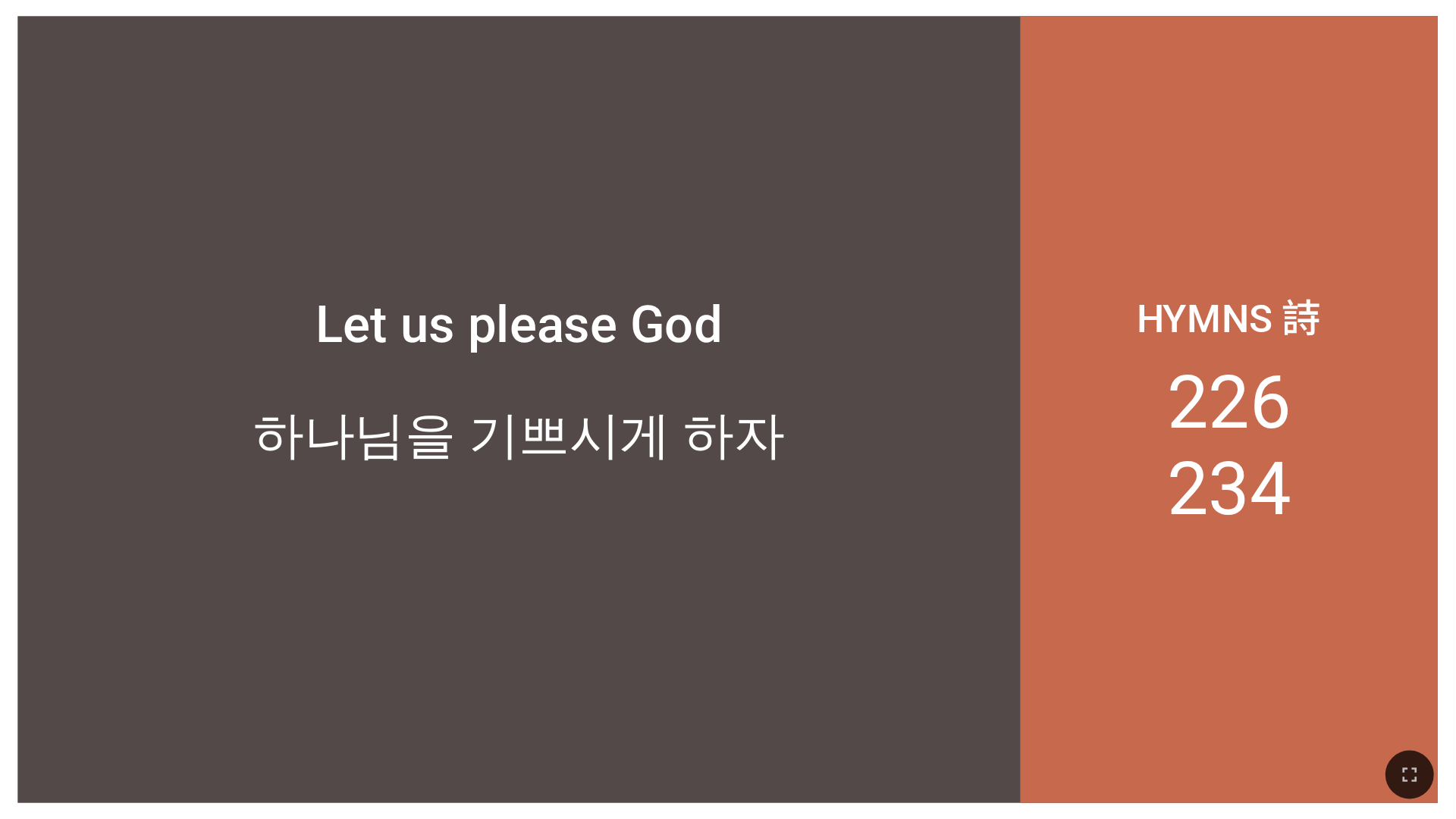 scroll, scrollTop: 0, scrollLeft: 0, axis: both 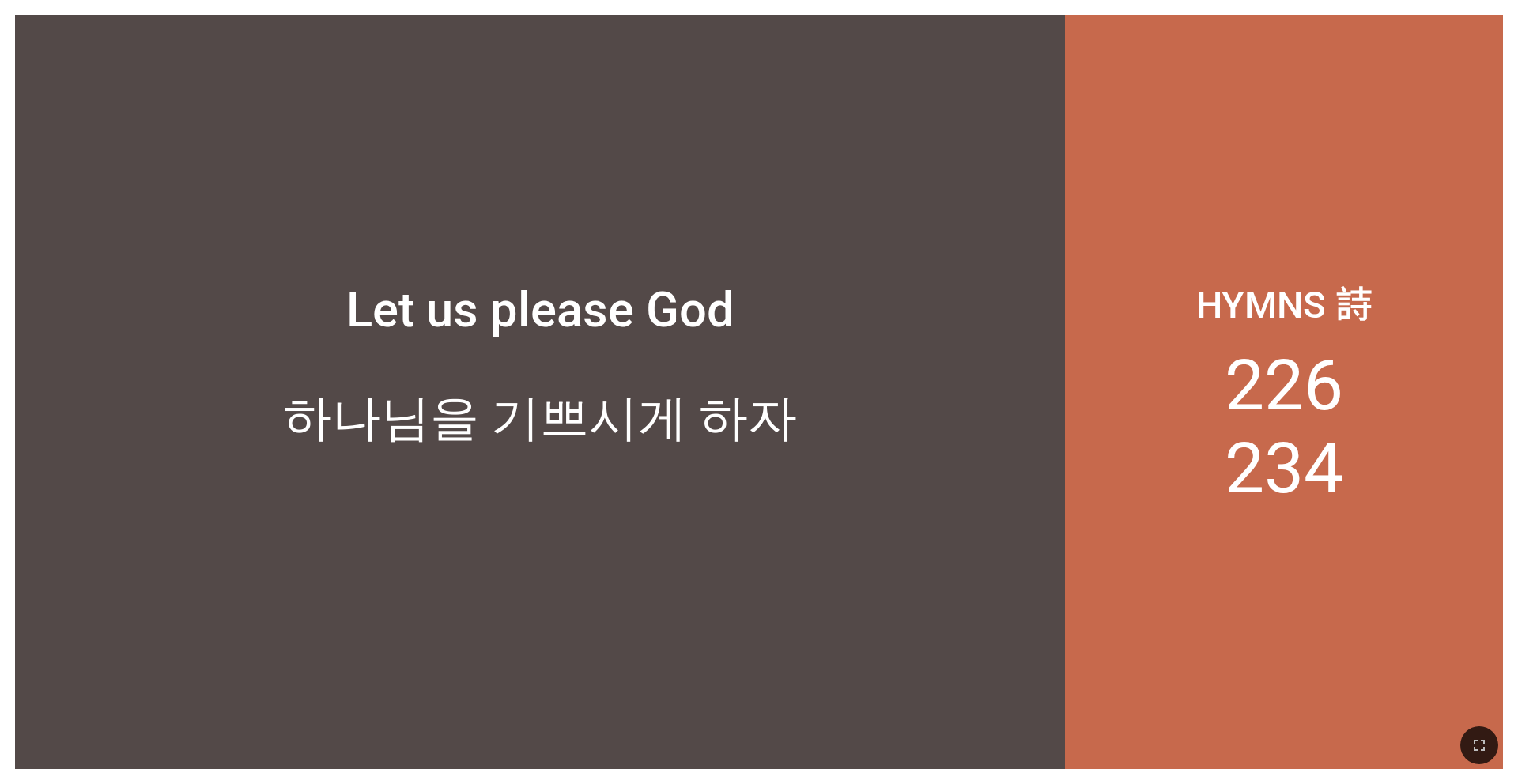 click on "Let us please God" at bounding box center (540, 204) 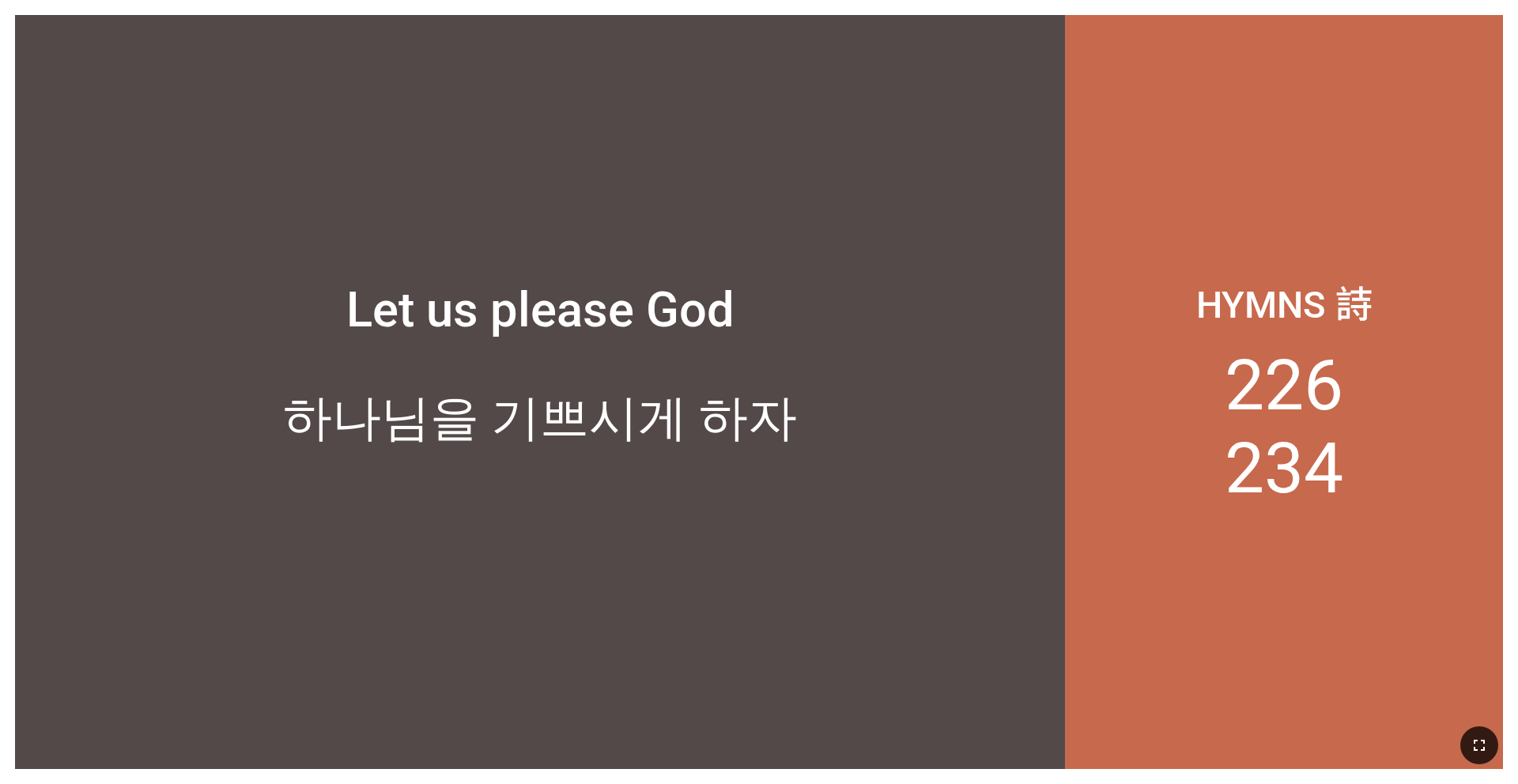 click 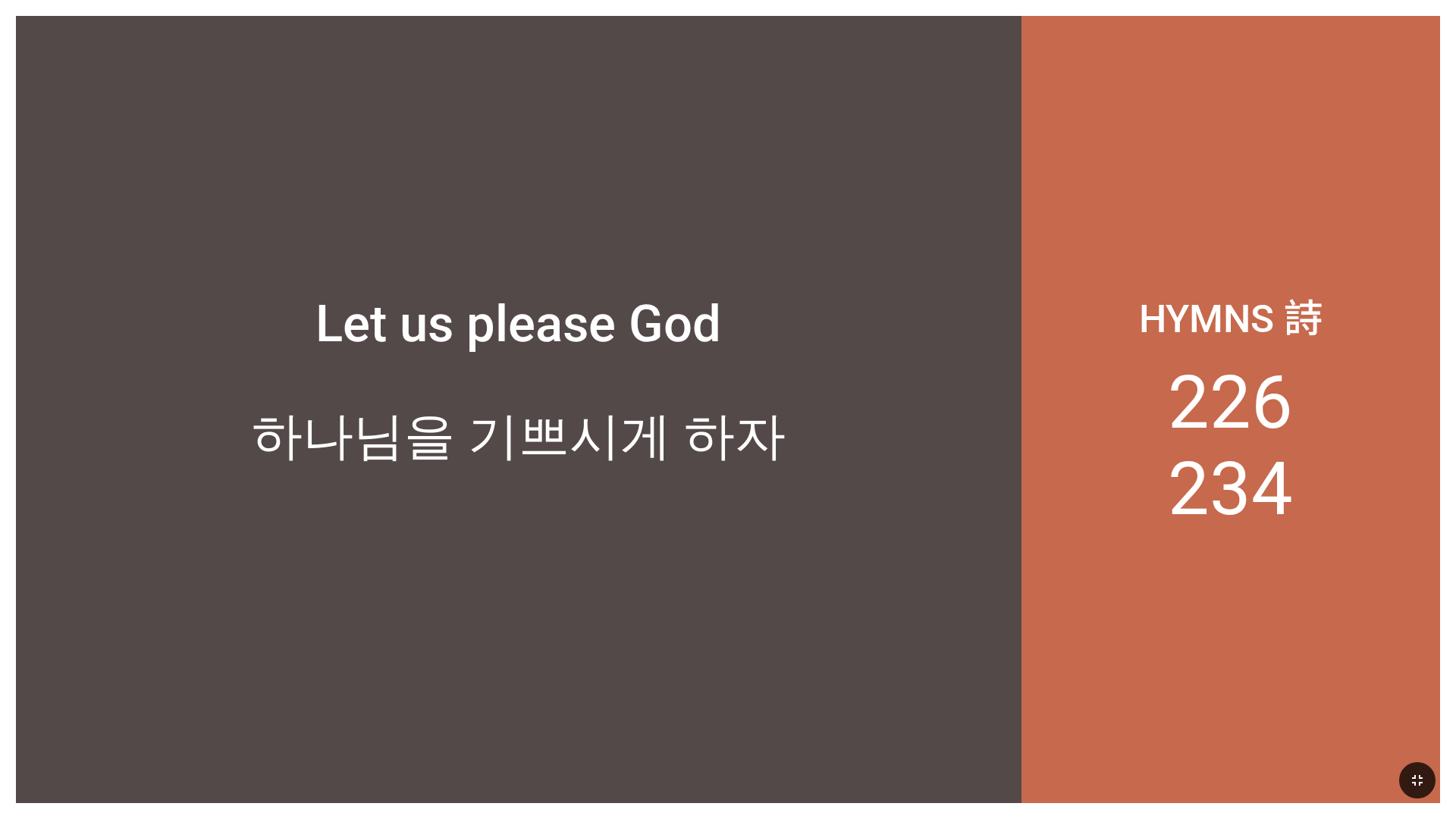 type 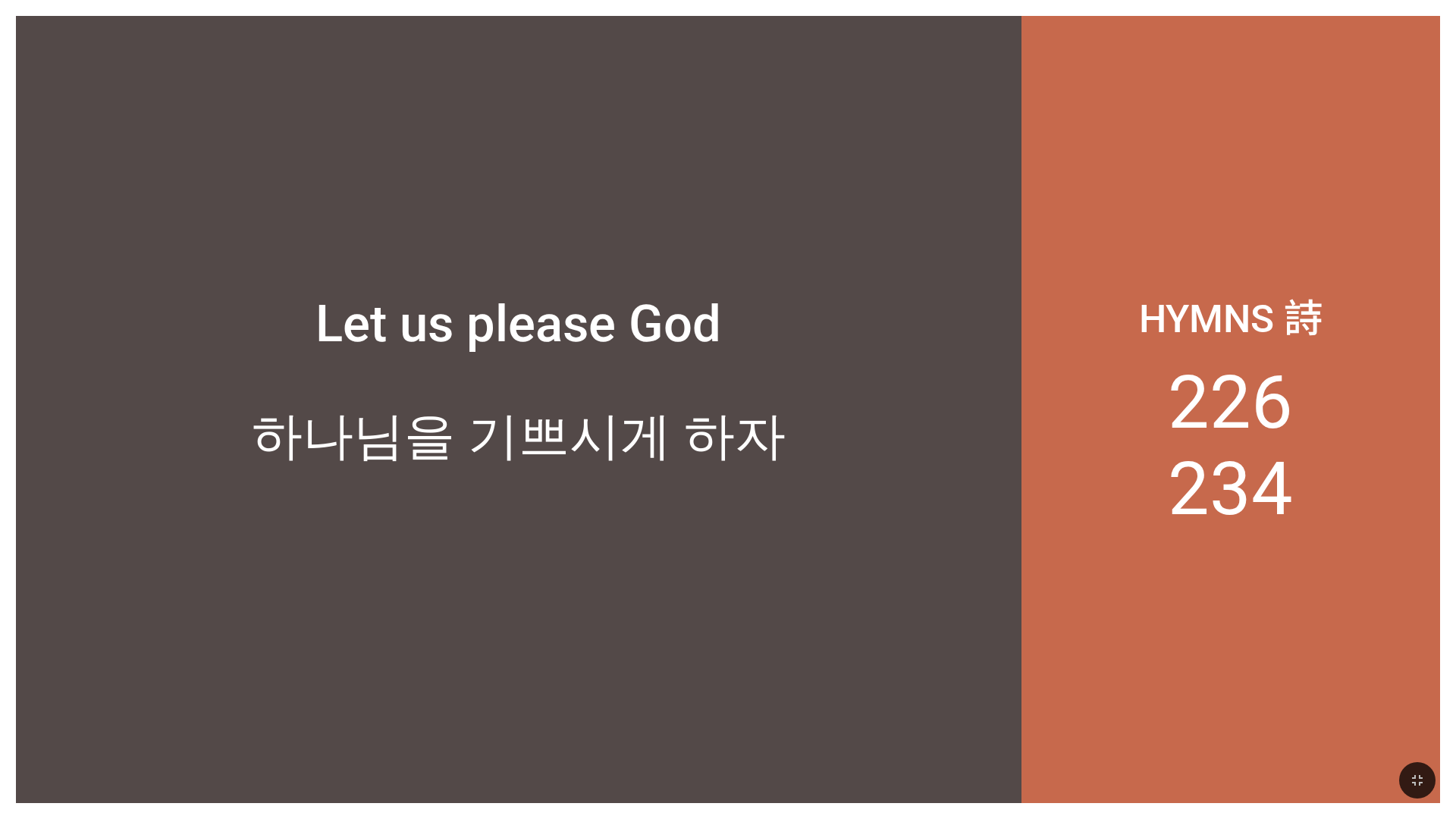 click on "하나님을 기쁘시게 하자" at bounding box center [519, 507] 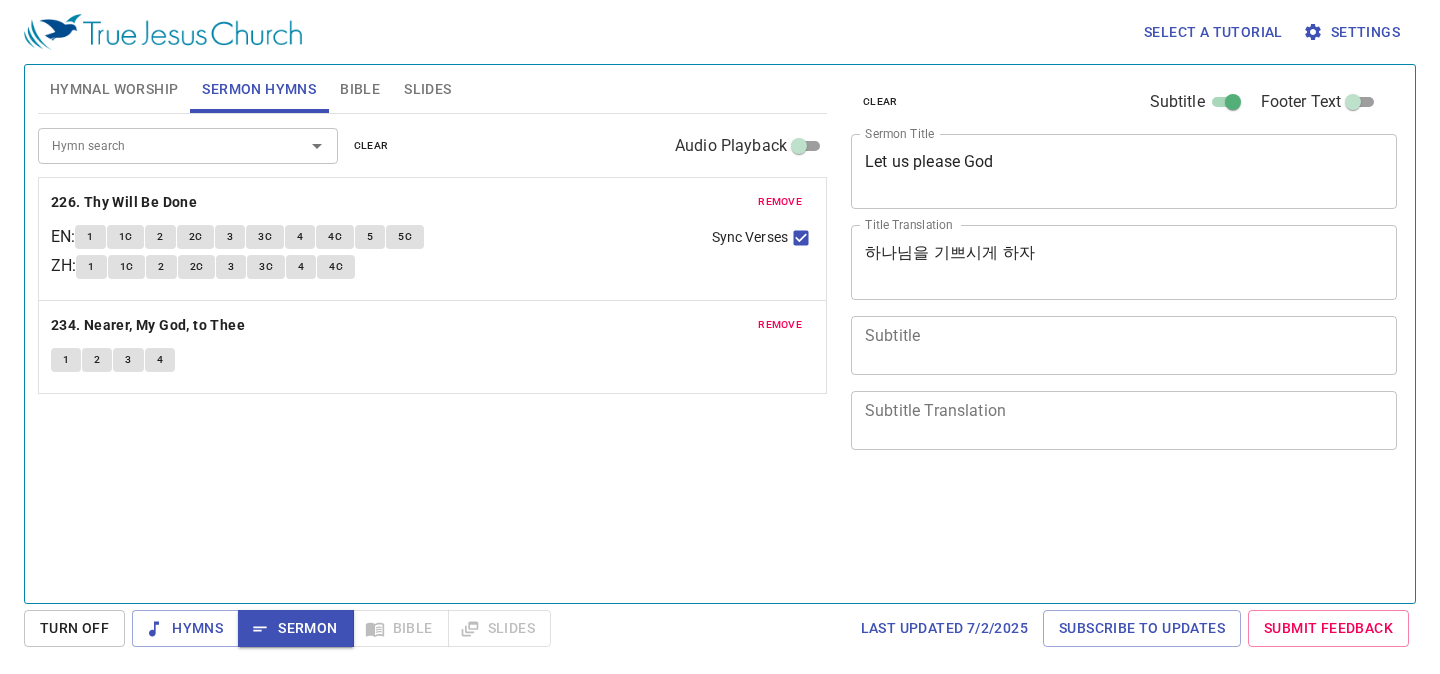 scroll, scrollTop: 0, scrollLeft: 0, axis: both 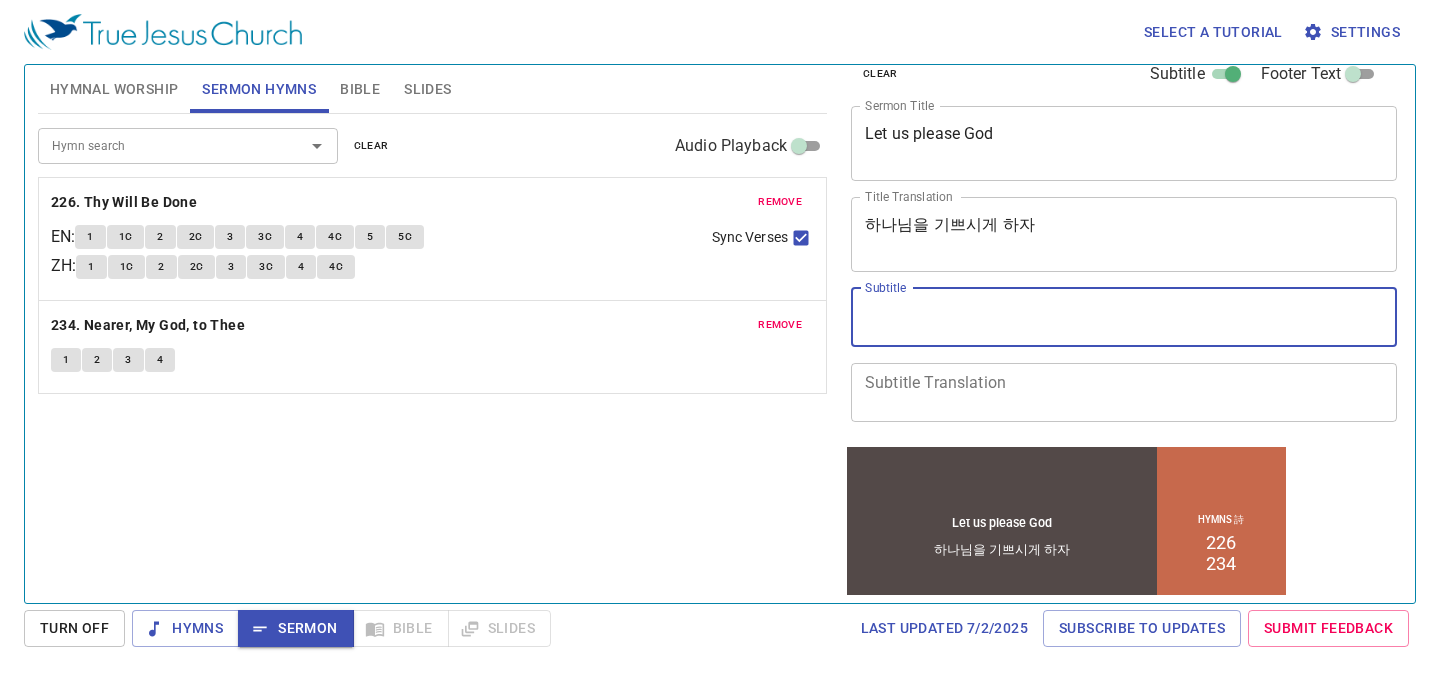 click on "Subtitle" at bounding box center [1124, 317] 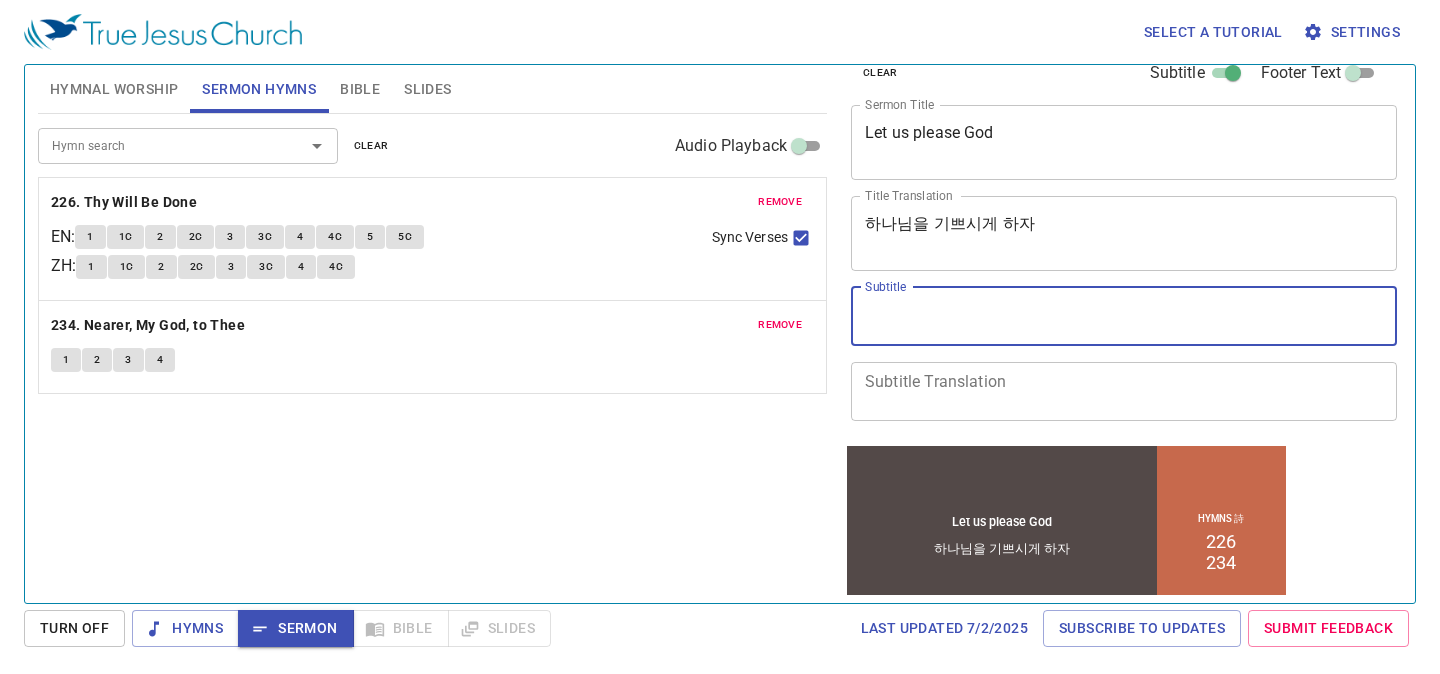 scroll, scrollTop: 30, scrollLeft: 0, axis: vertical 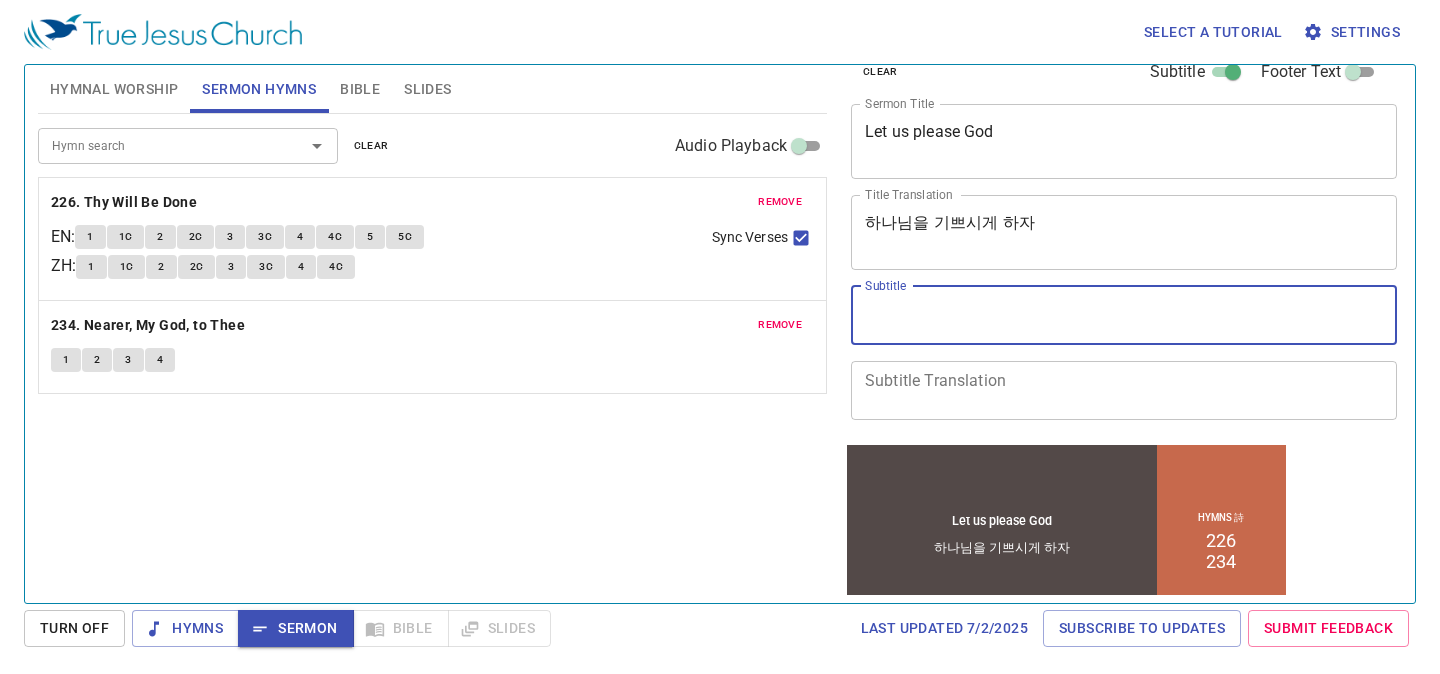 click on "Subtitle Translation" at bounding box center [1124, 390] 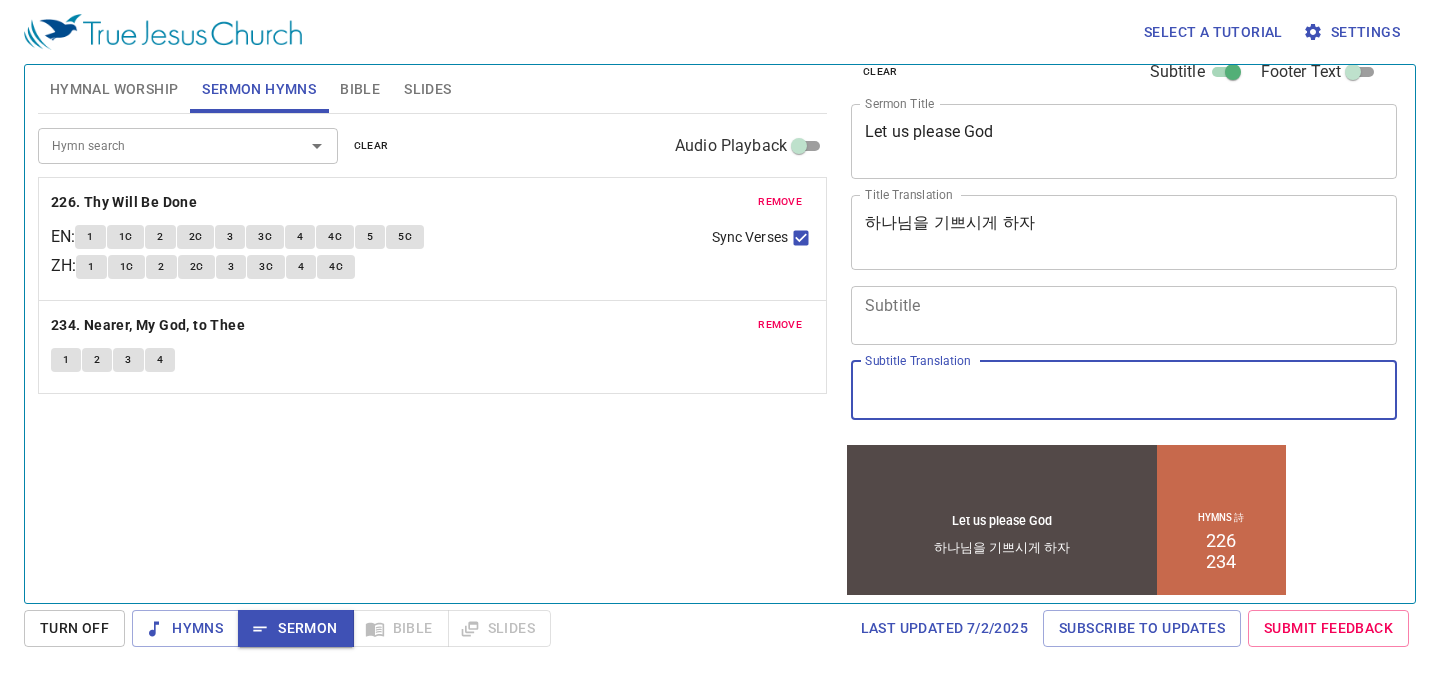 scroll, scrollTop: 29, scrollLeft: 0, axis: vertical 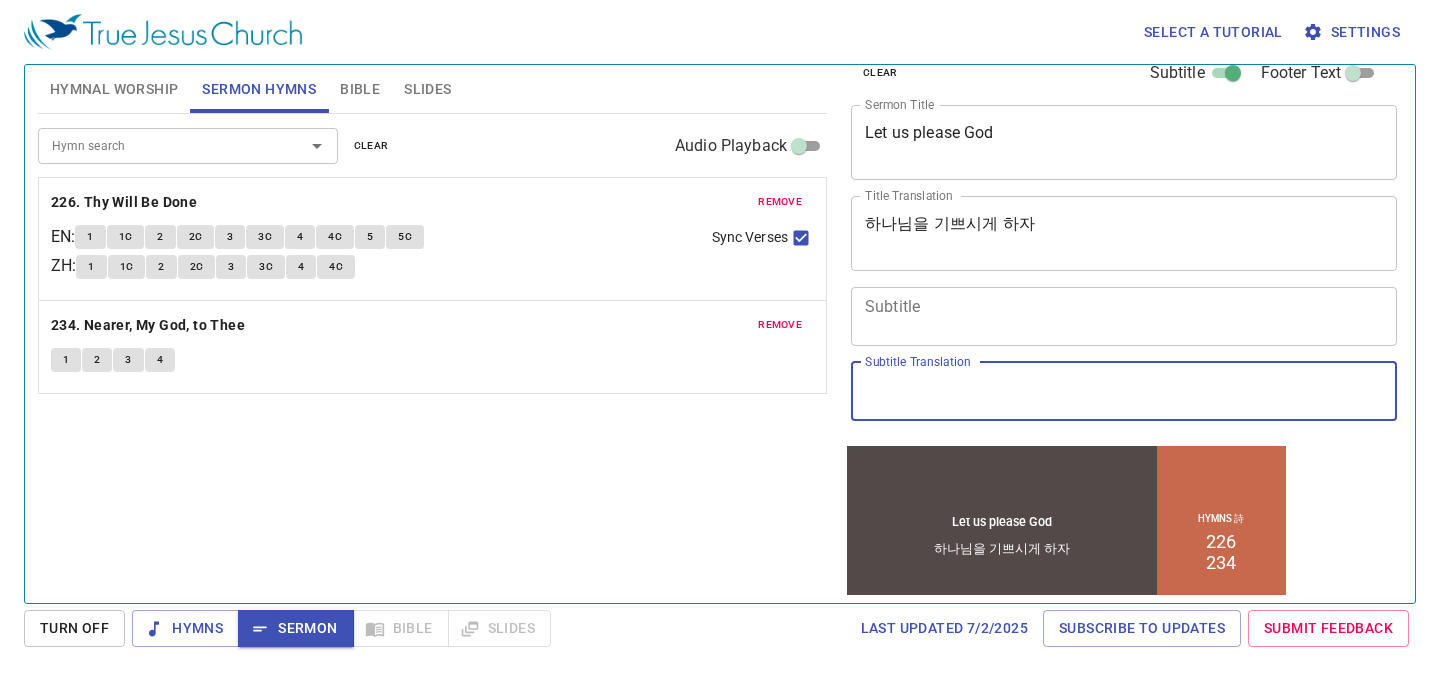 paste on "-[PERSON]'s [PERSON] [PERSON] [PERSON]
1, [PERSON] [PERSON] (6:9)
- [PERSON] [PERSON] [PERSON]
2, [PERSON] [PERSON] (6:22)
- [PERSON] [PERSON] [PERSON]
3, [PERSON] [PERSON] (6:22, 7:15-19)
- [PERSON] [PERSON] [PERSON] [PERSON] [PERSON] [PERSON] [PERSON]
4, [PERSON] [PERSON] (8:20-)
[PERSON] [PERSON], [PERSON] [PERSON] [PERSON] [PERSON]." 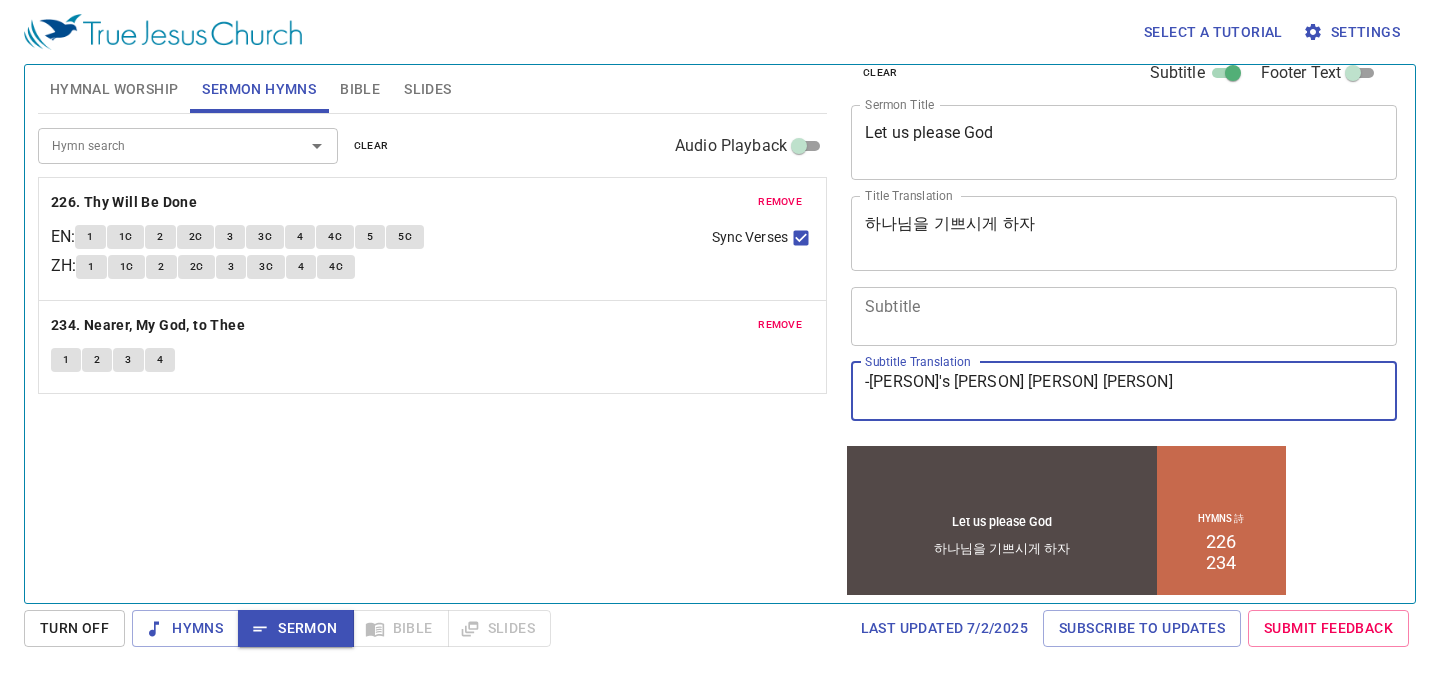 scroll, scrollTop: 72, scrollLeft: 0, axis: vertical 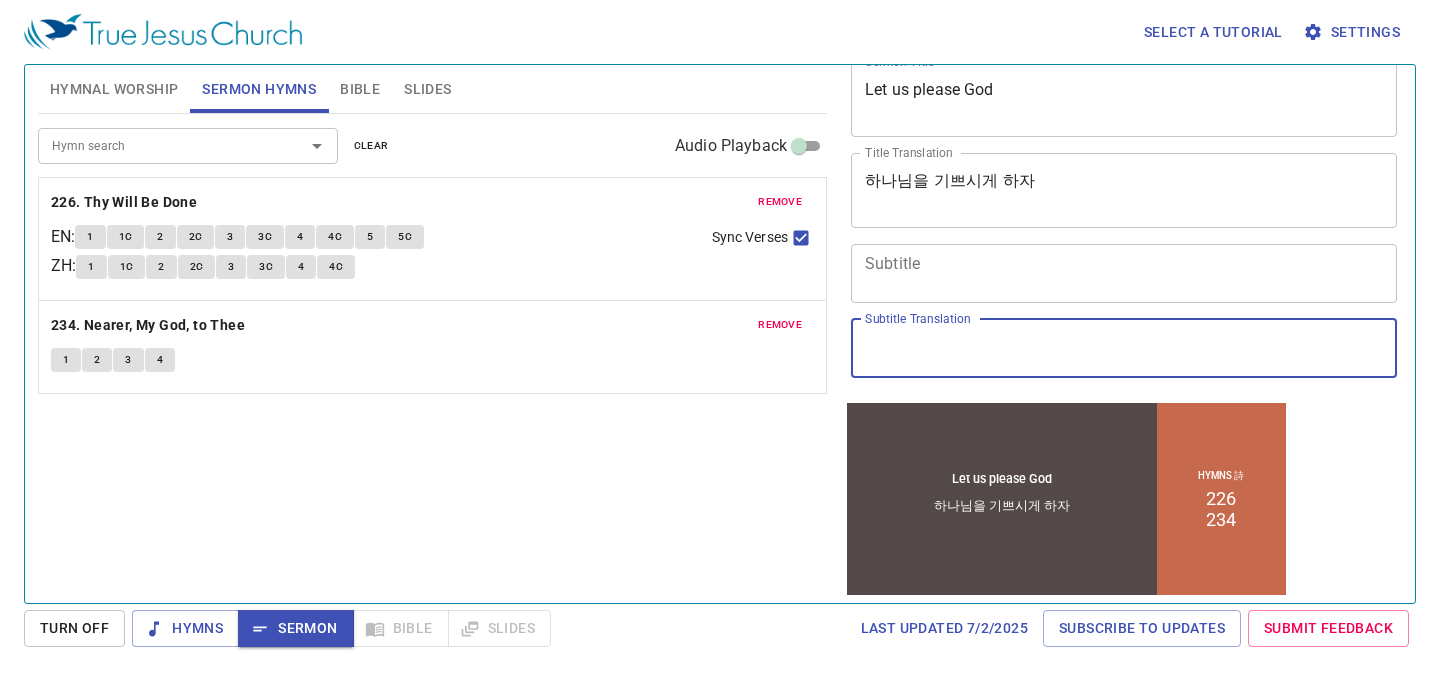 paste on "[PERSON] [PERSON] (6:9)" 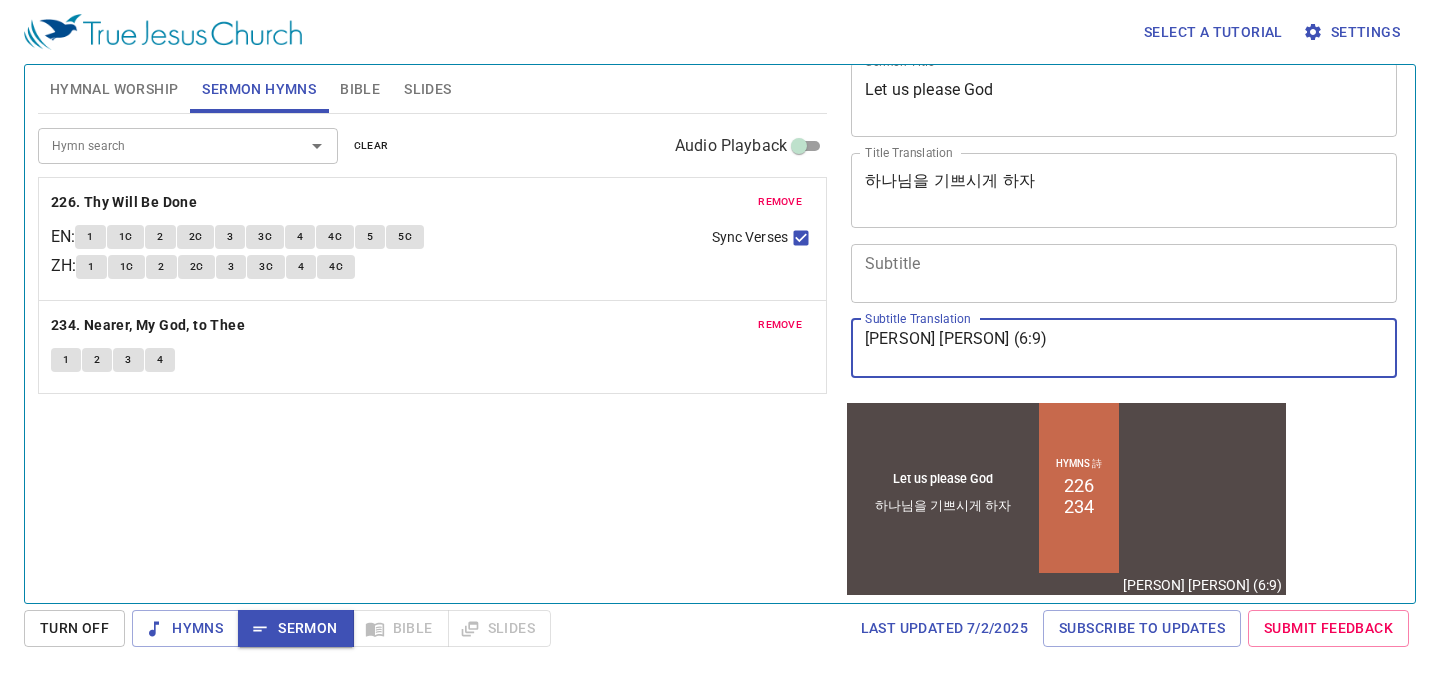 type on "[PERSON] [PERSON] (6:9)" 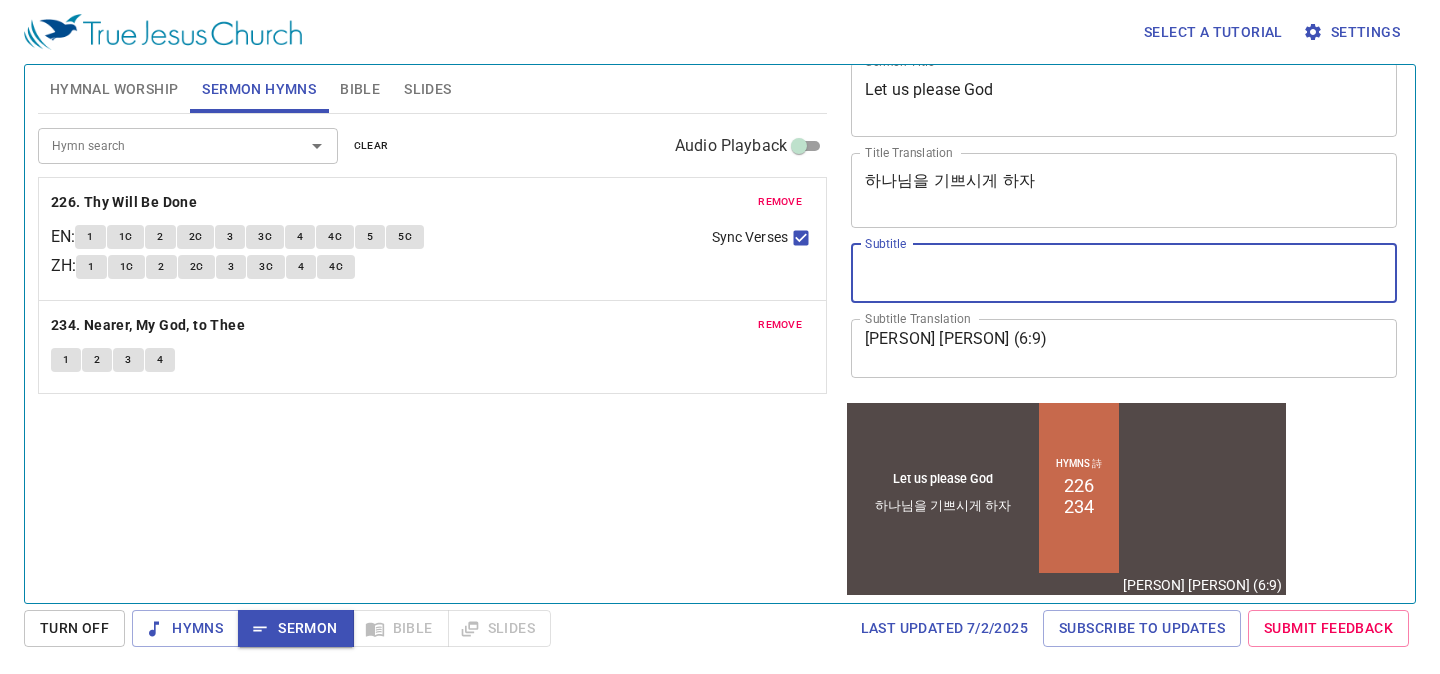 click on "Subtitle" at bounding box center [1124, 273] 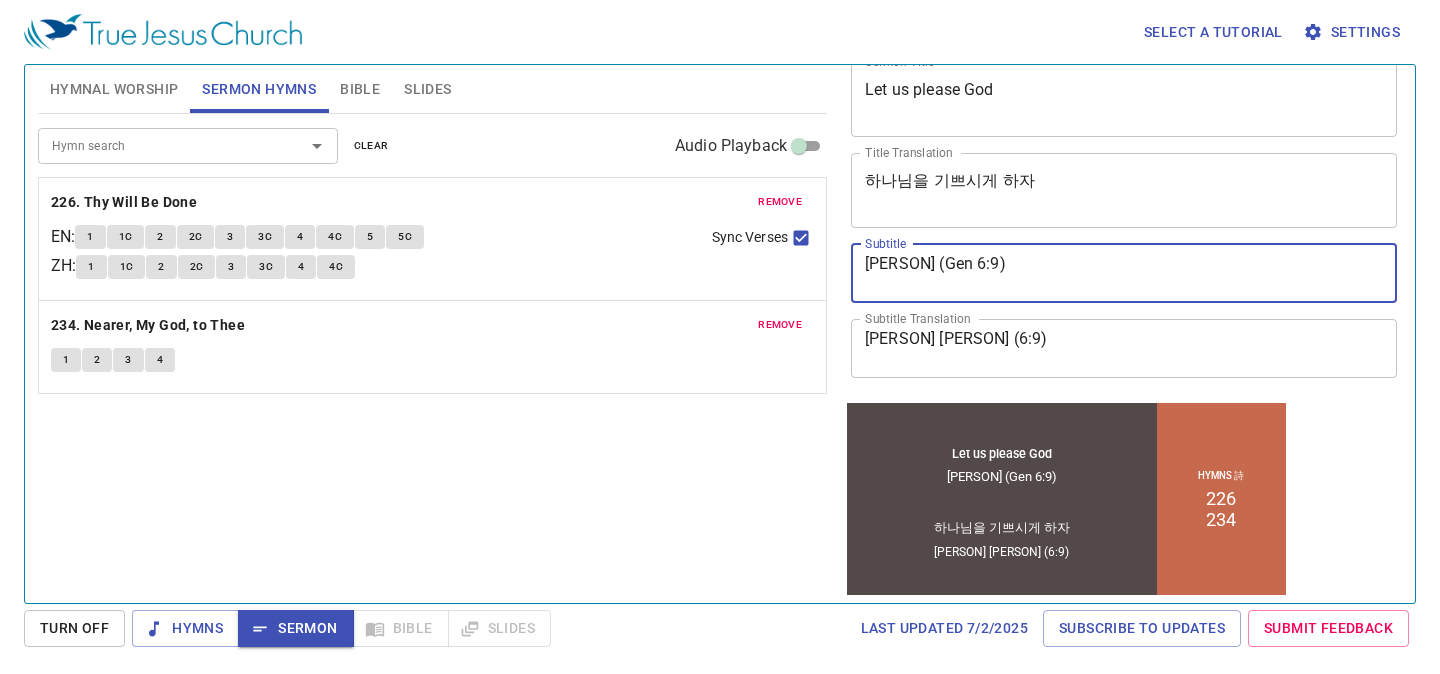 drag, startPoint x: 1078, startPoint y: 278, endPoint x: 784, endPoint y: 257, distance: 294.74905 